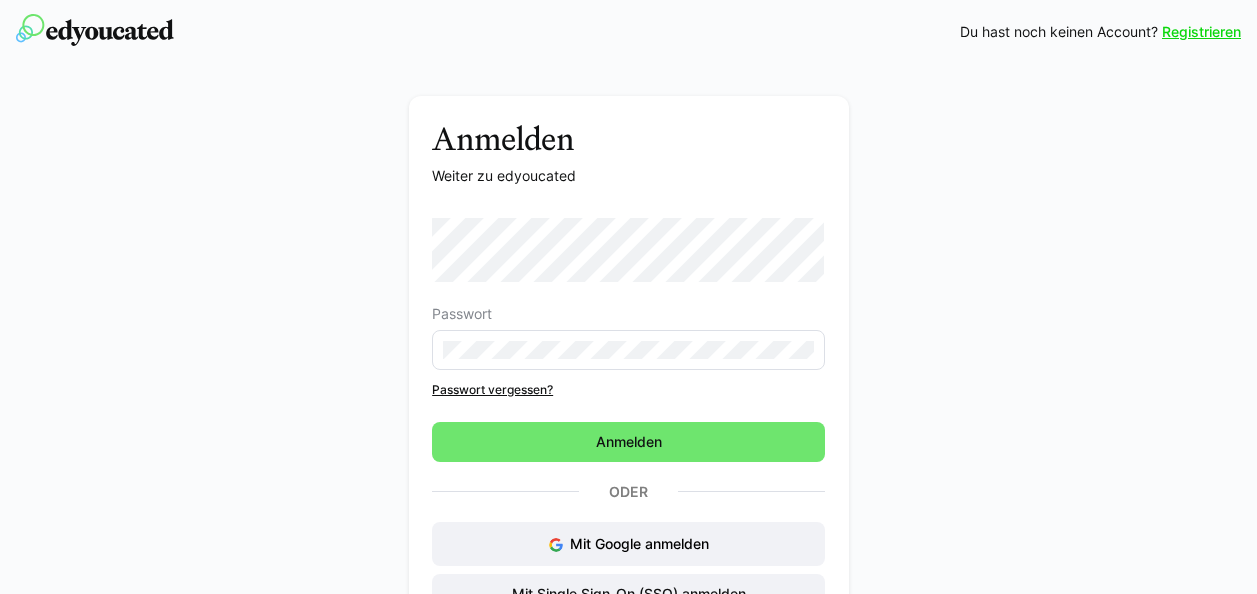 scroll, scrollTop: 0, scrollLeft: 0, axis: both 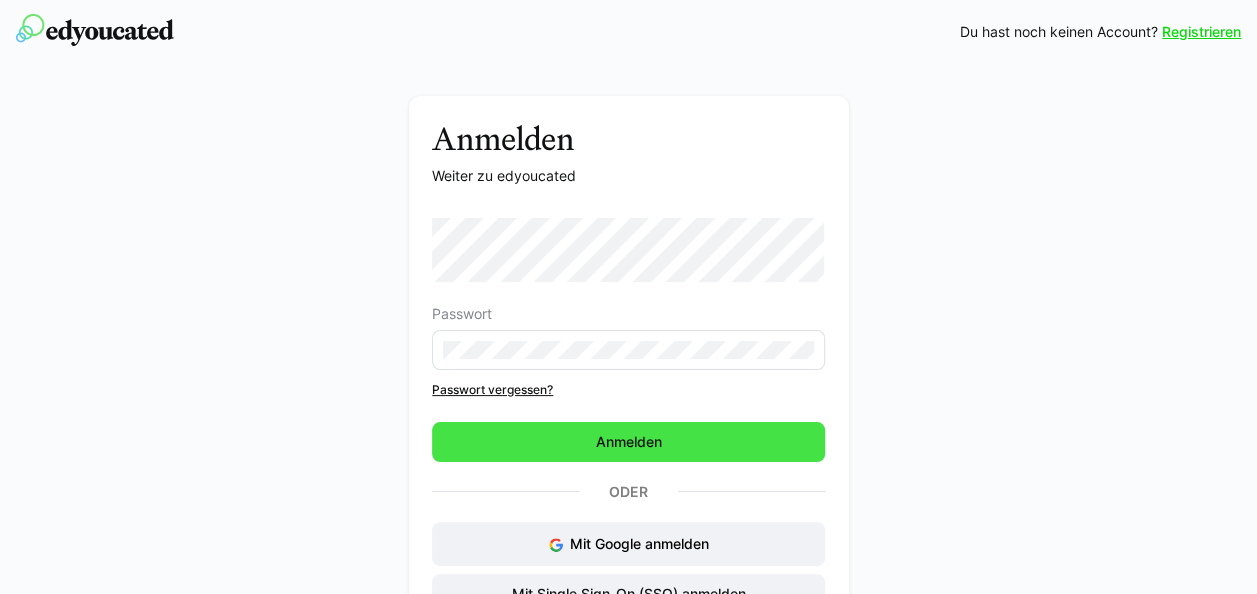 click on "Anmelden" 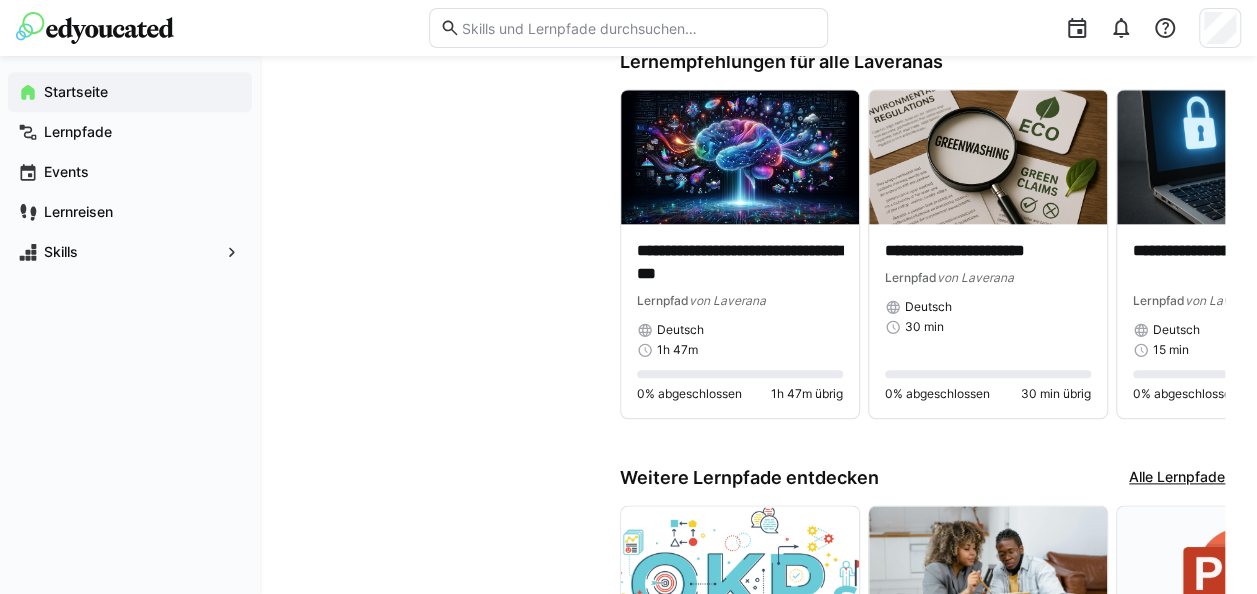scroll, scrollTop: 0, scrollLeft: 0, axis: both 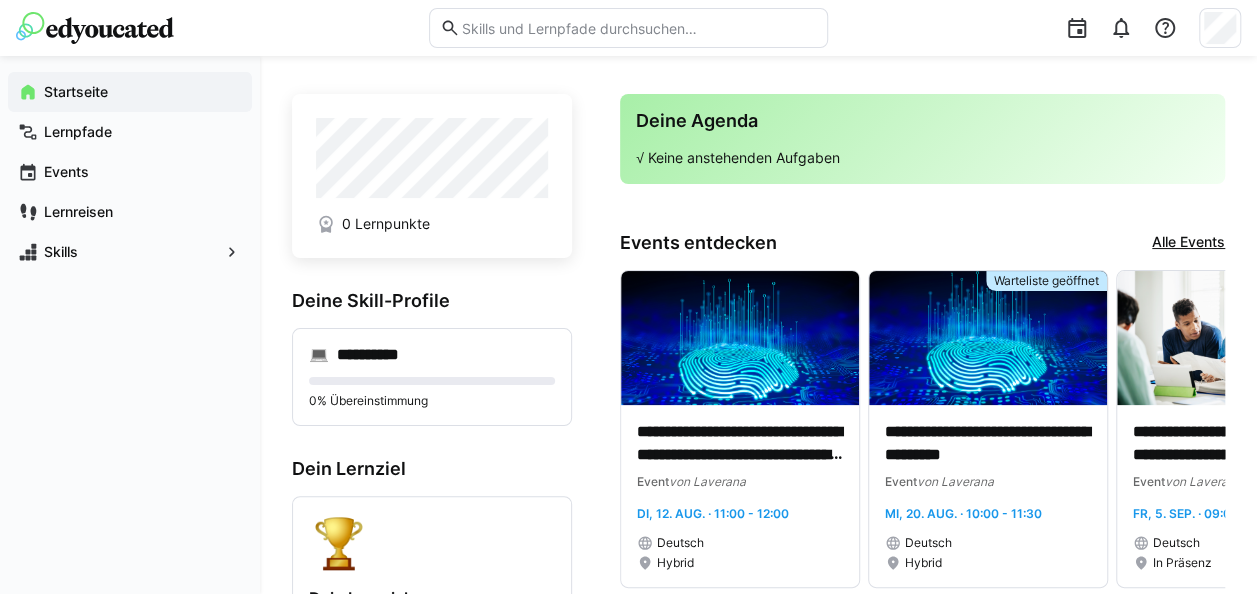 click 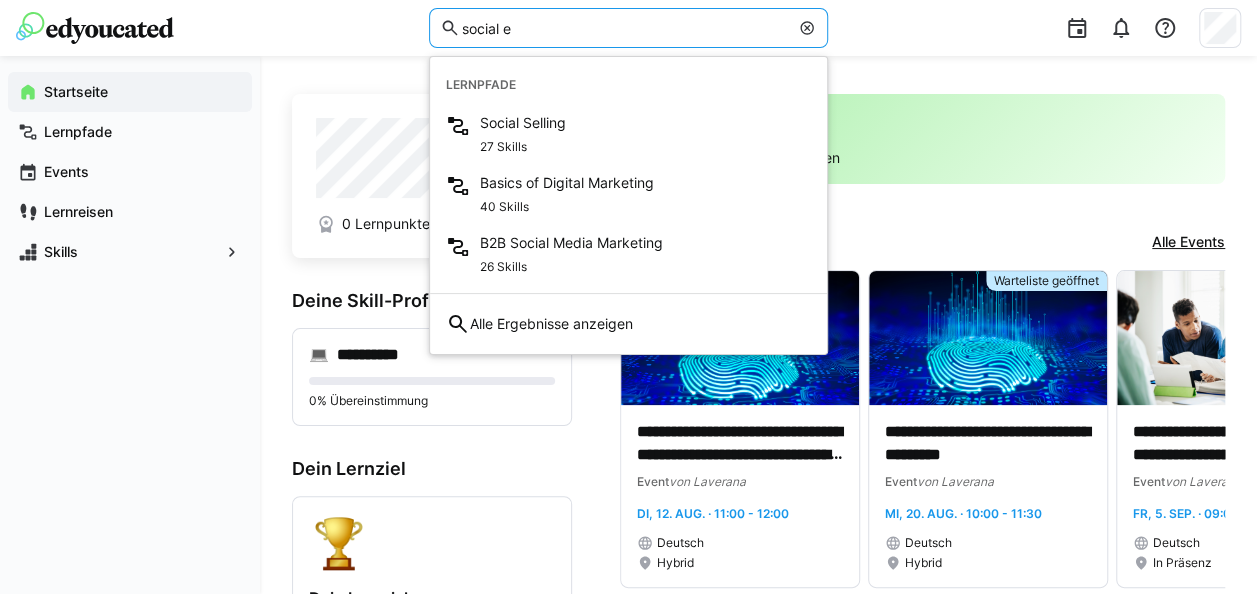 type on "social e" 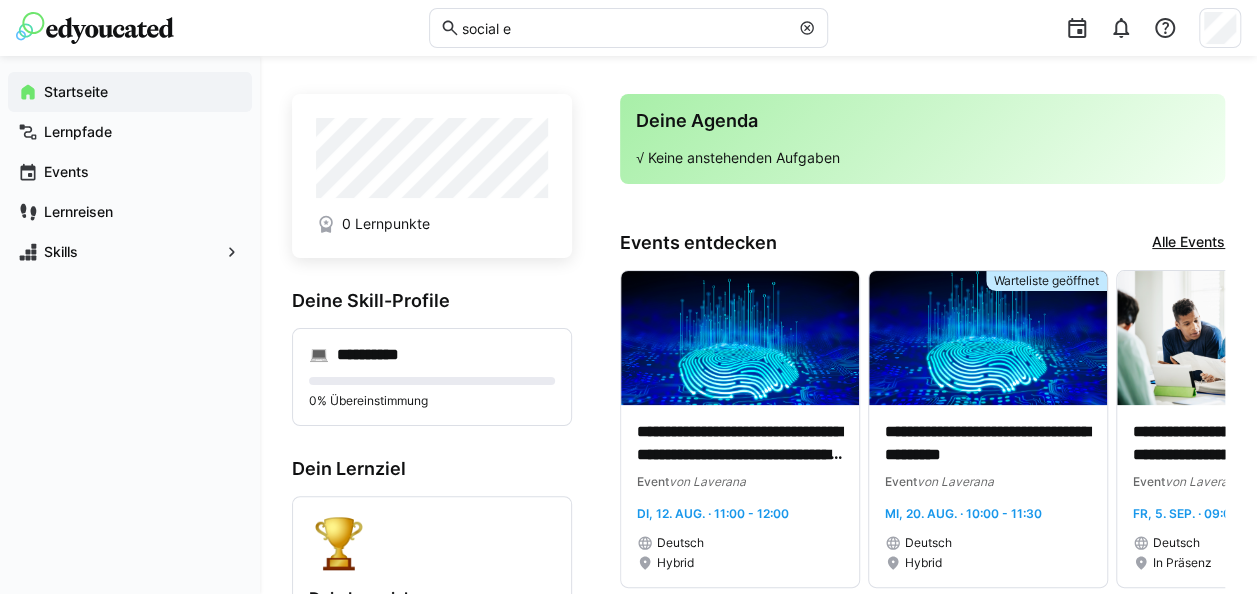 click on "**********" 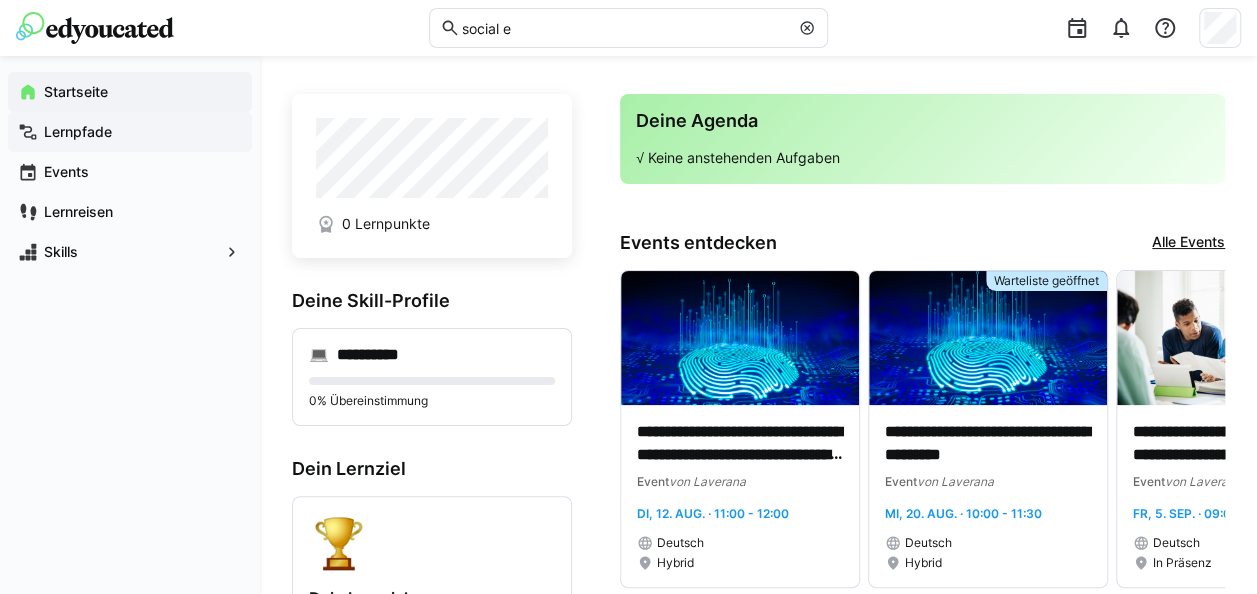 click on "Lernpfade" 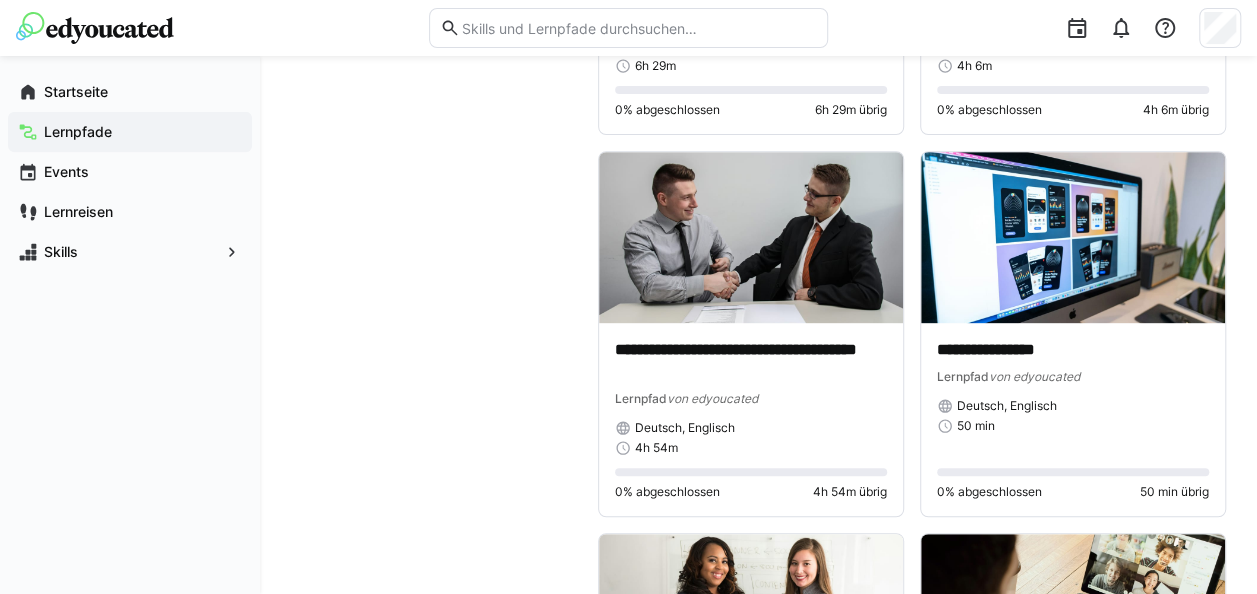 scroll, scrollTop: 4094, scrollLeft: 0, axis: vertical 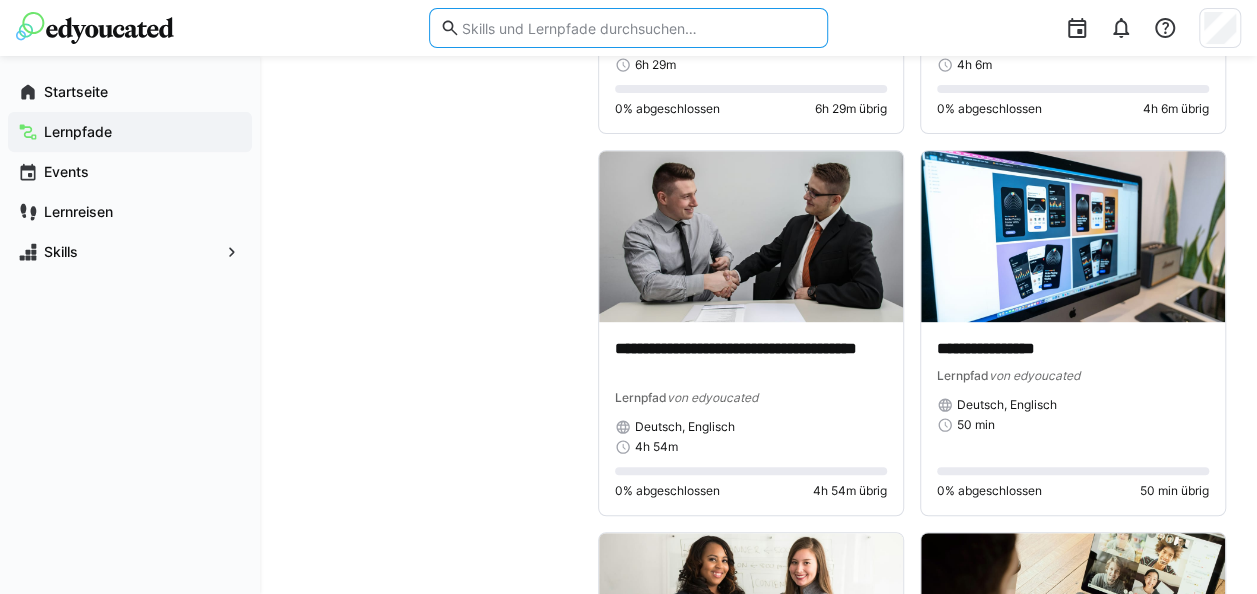 click 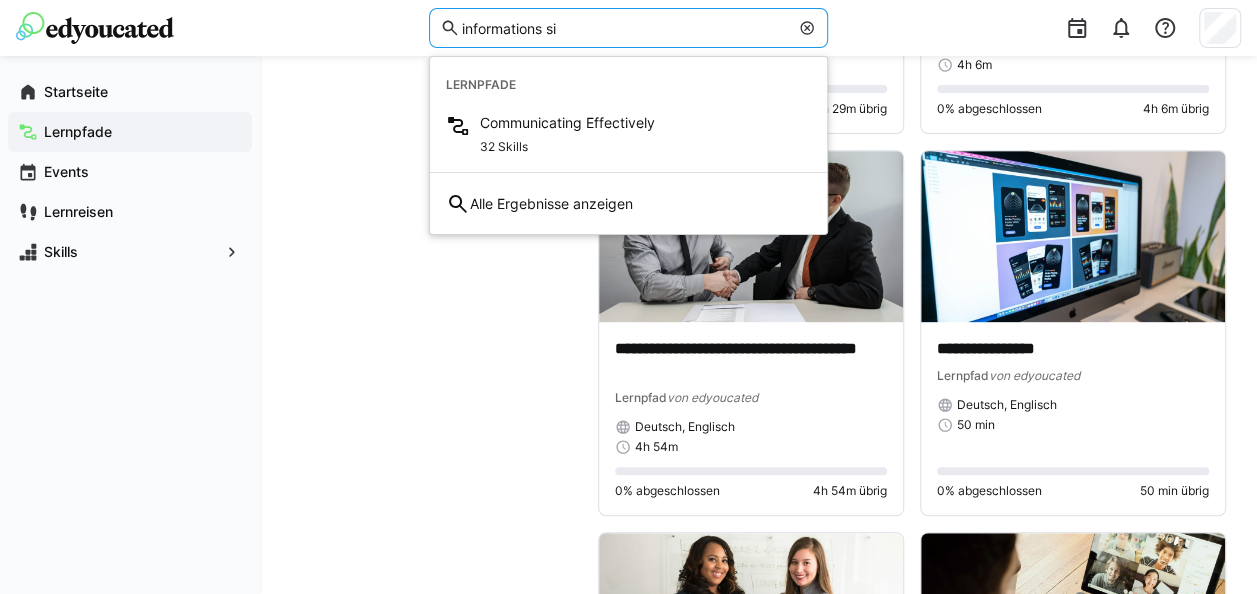 type on "informations si" 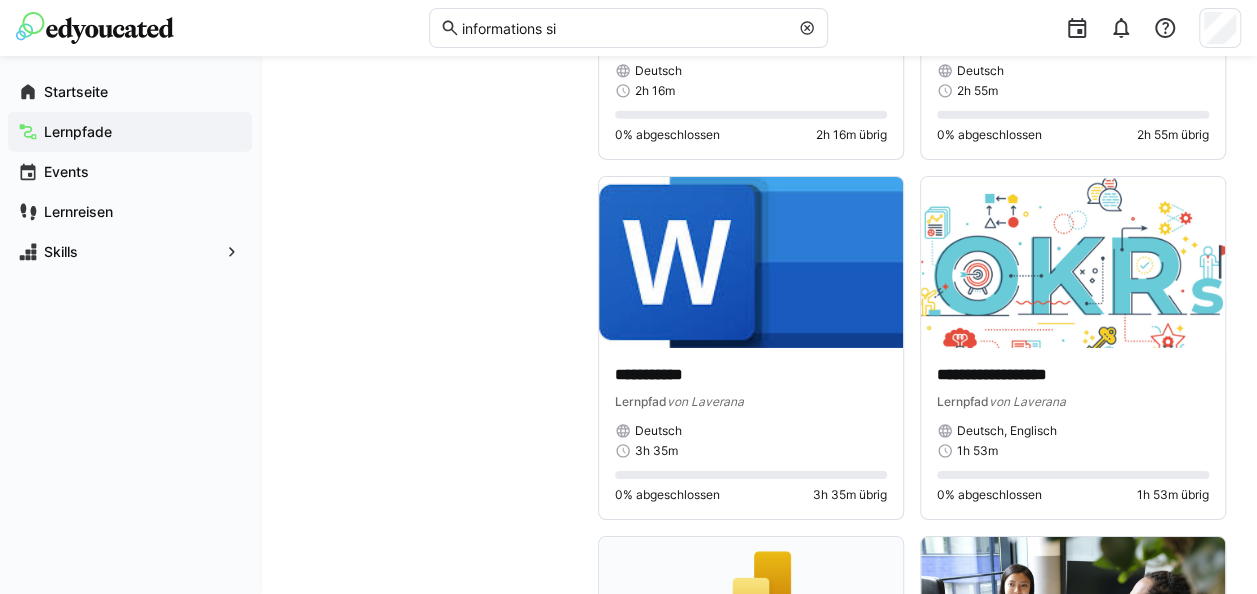 scroll, scrollTop: 10683, scrollLeft: 0, axis: vertical 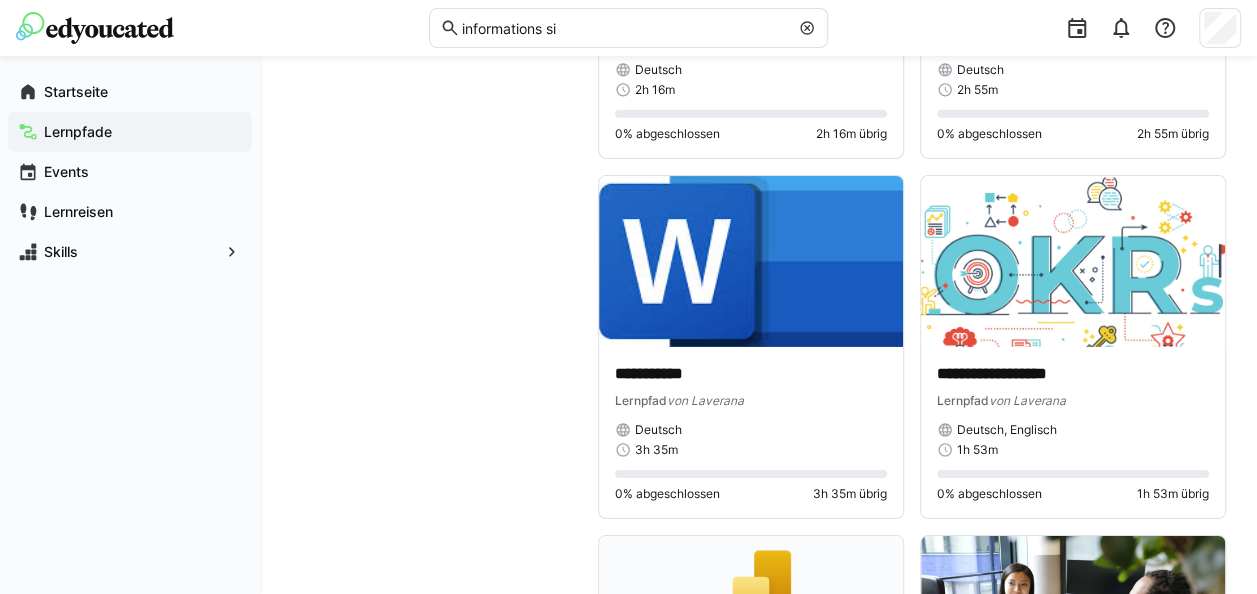 click 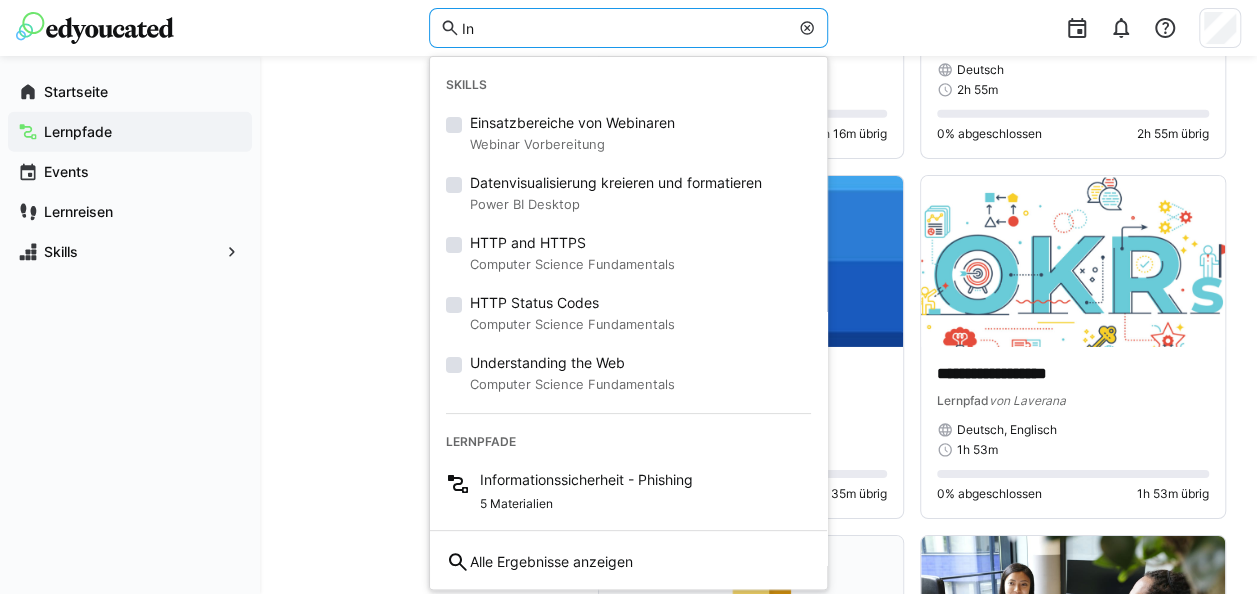type on "I" 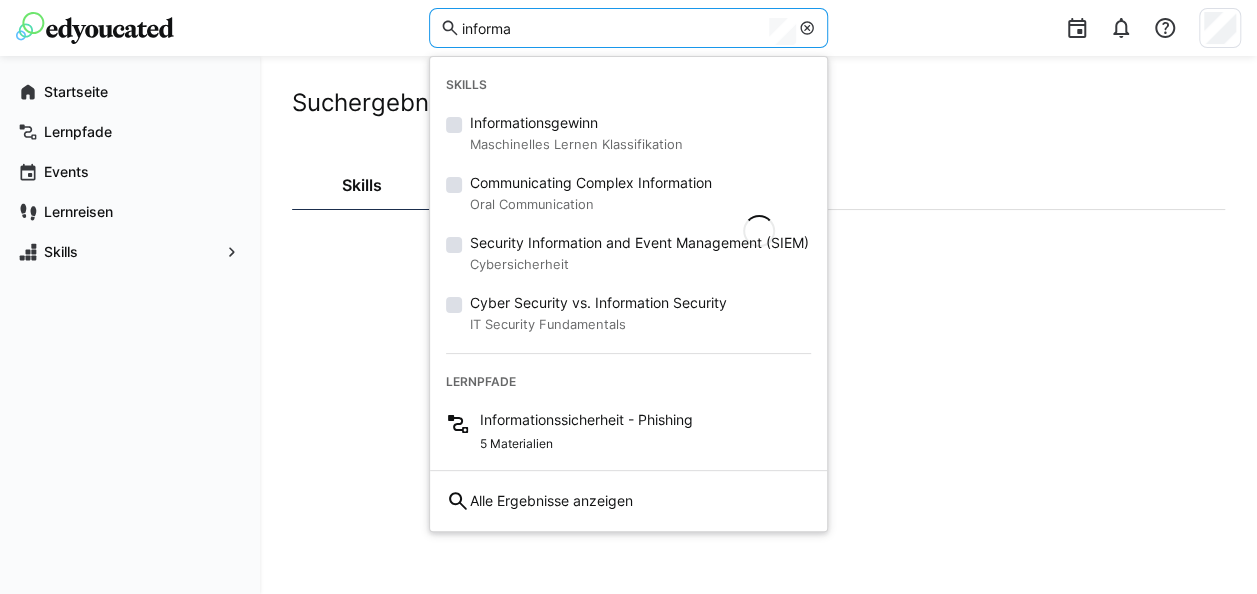 scroll, scrollTop: 0, scrollLeft: 0, axis: both 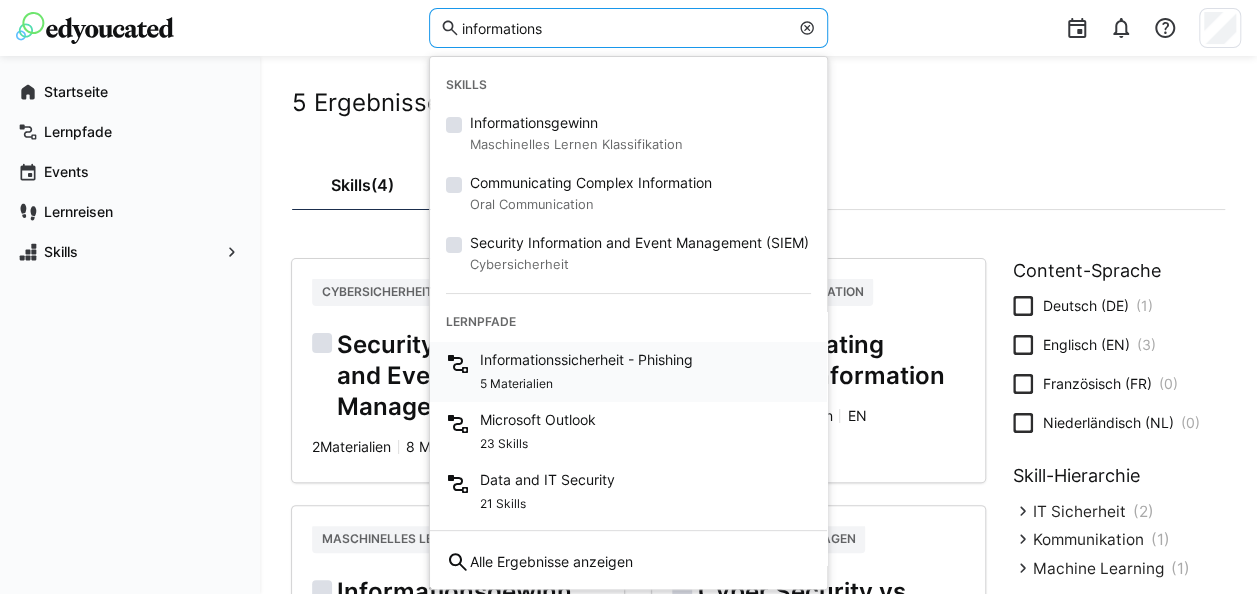 type on "informations" 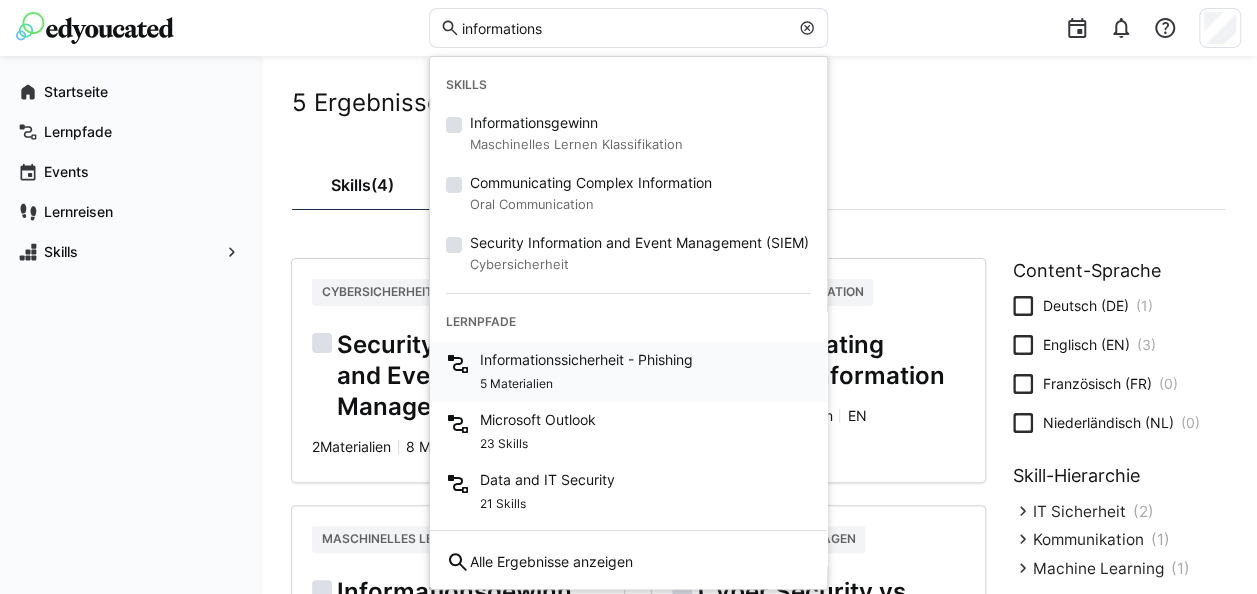 click on "5 Materialien" 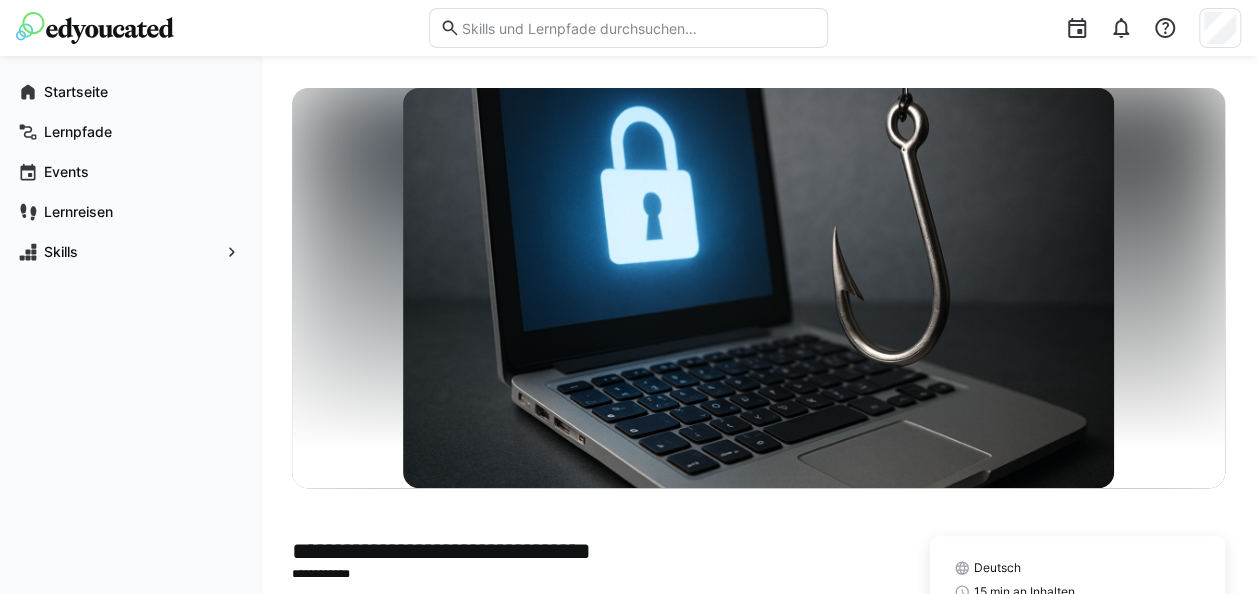 click 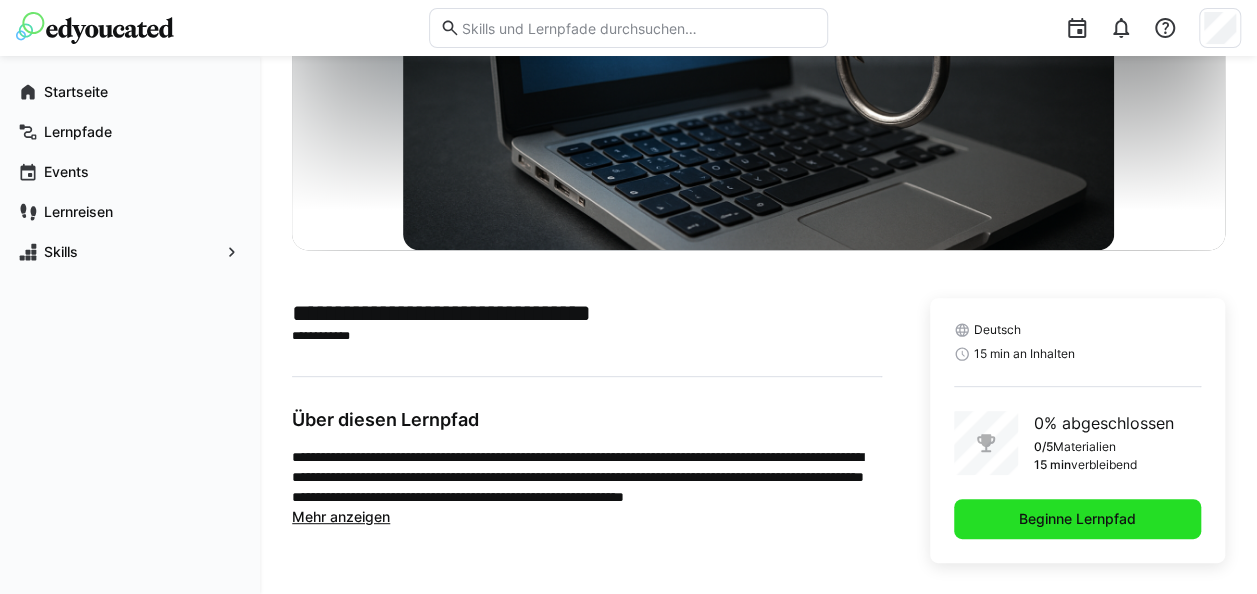 click on "Beginne Lernpfad" 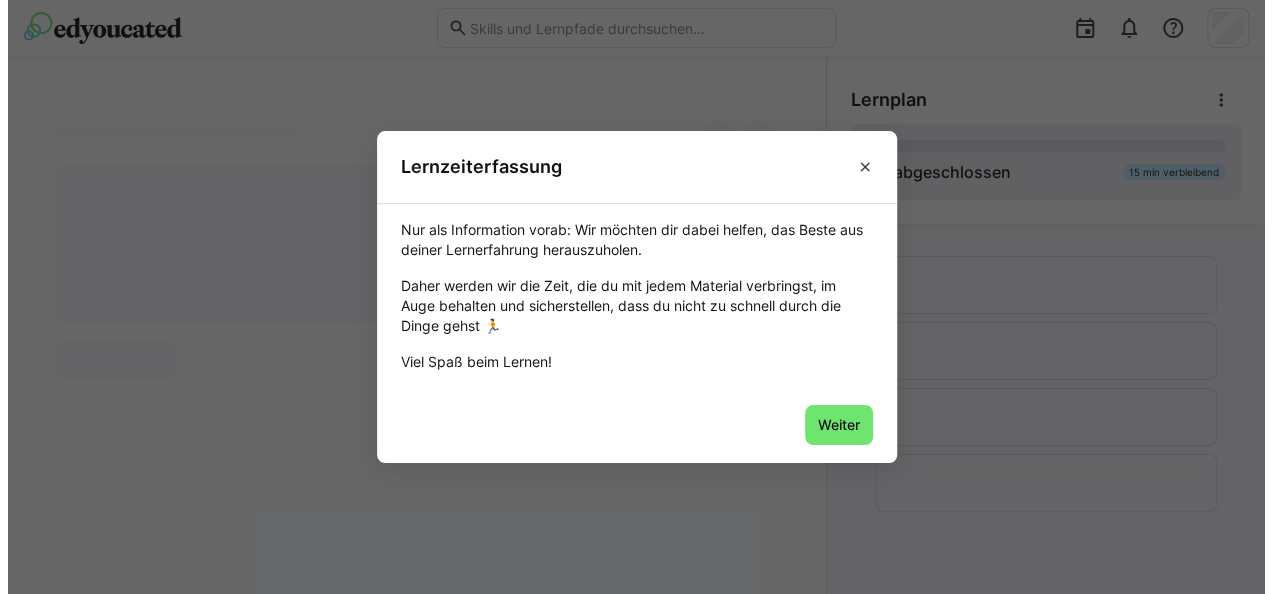 scroll, scrollTop: 0, scrollLeft: 0, axis: both 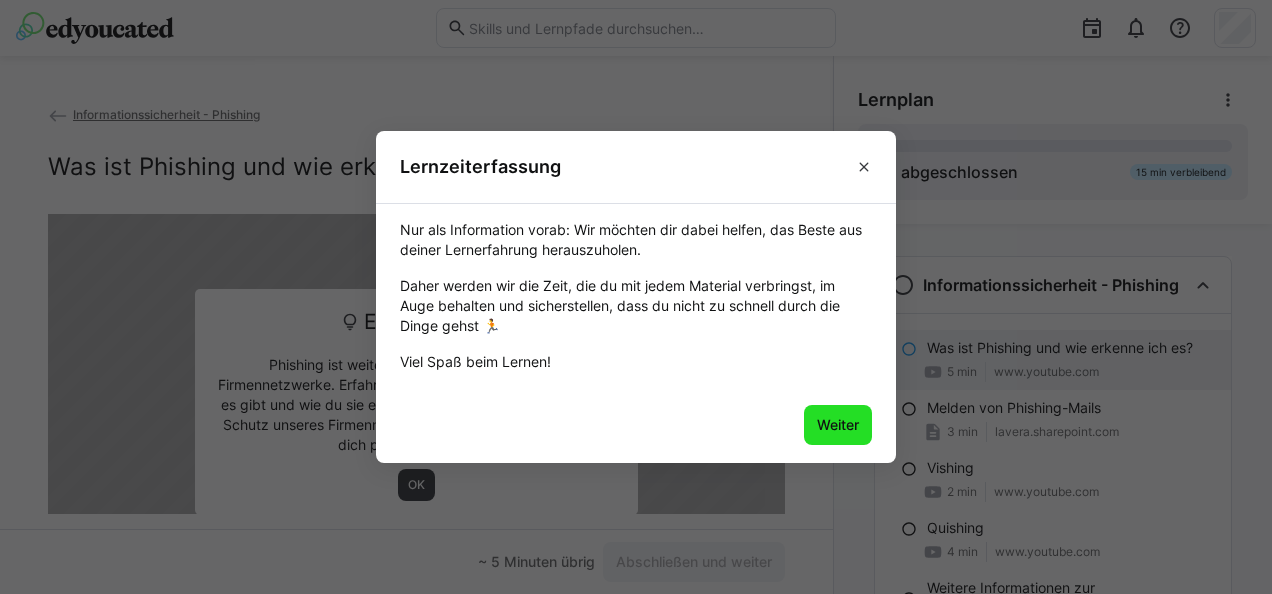 click on "Weiter" 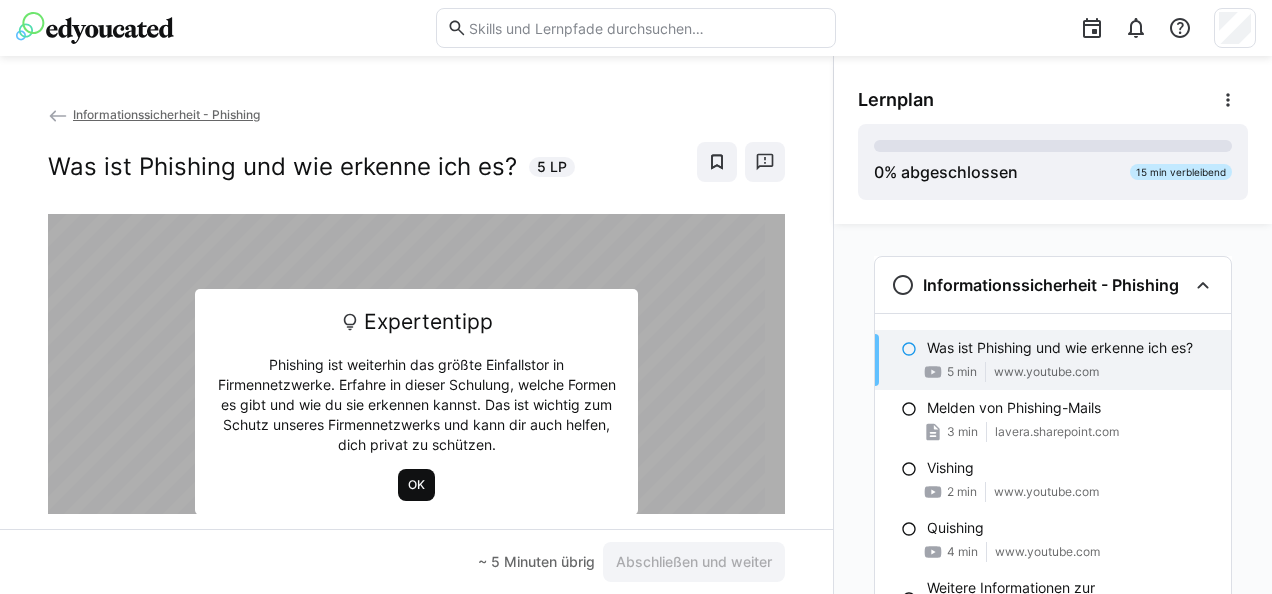 click on "OK" 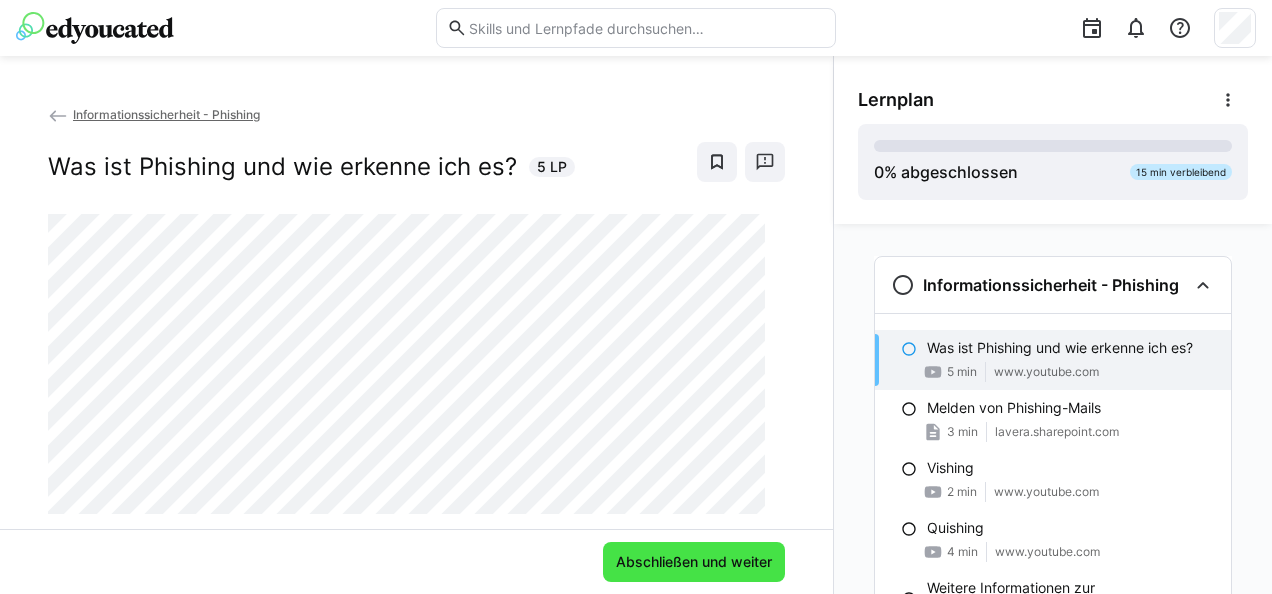 click on "Abschließen und weiter" 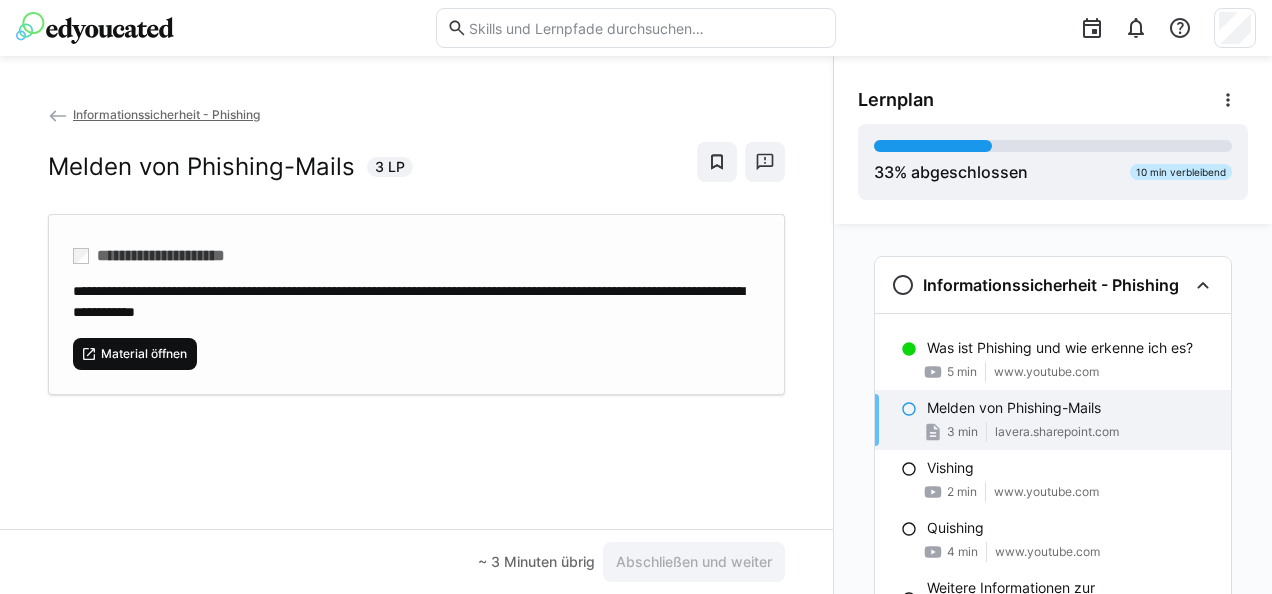 click on "Material öffnen" 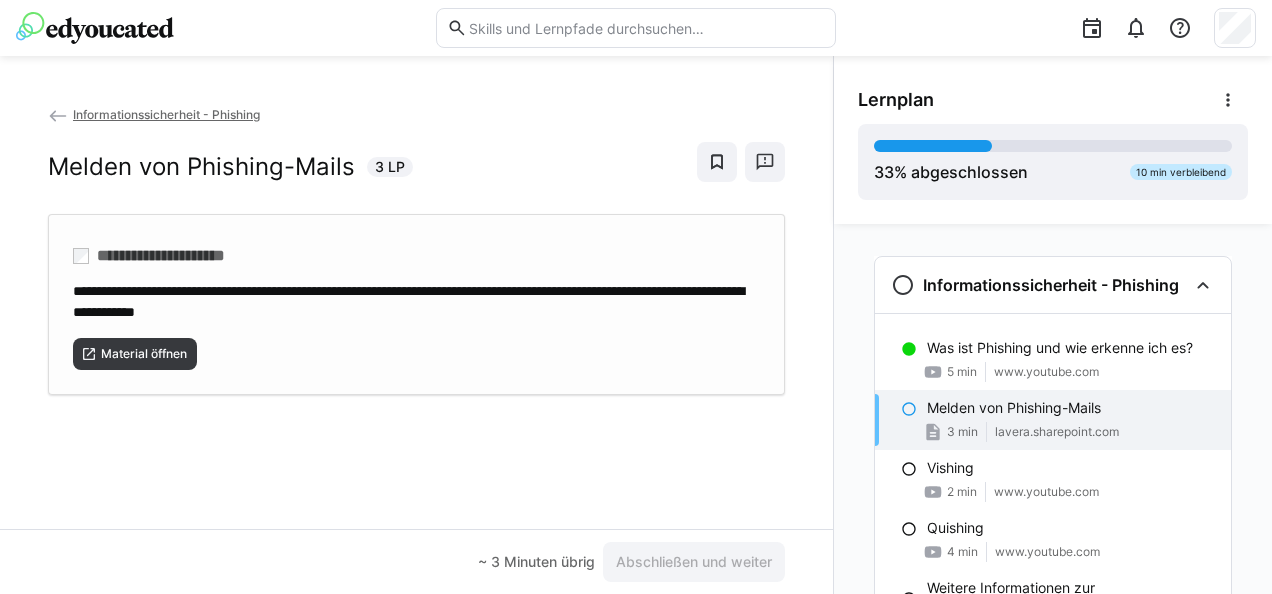 click on "Material öffnen" 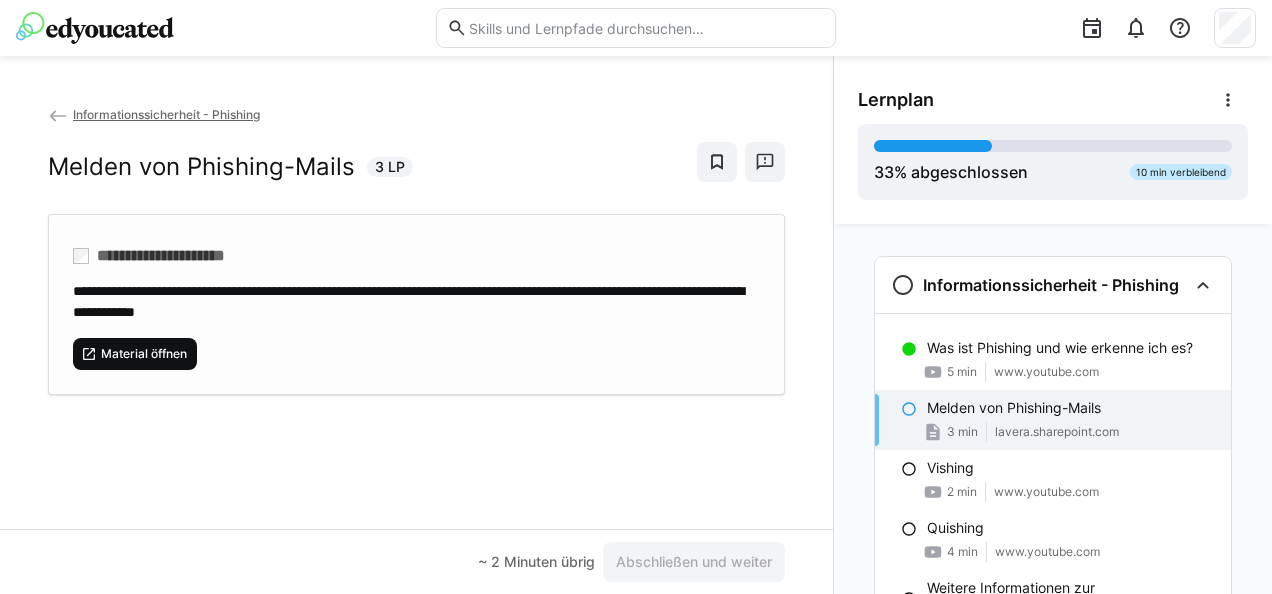 click on "Material öffnen" 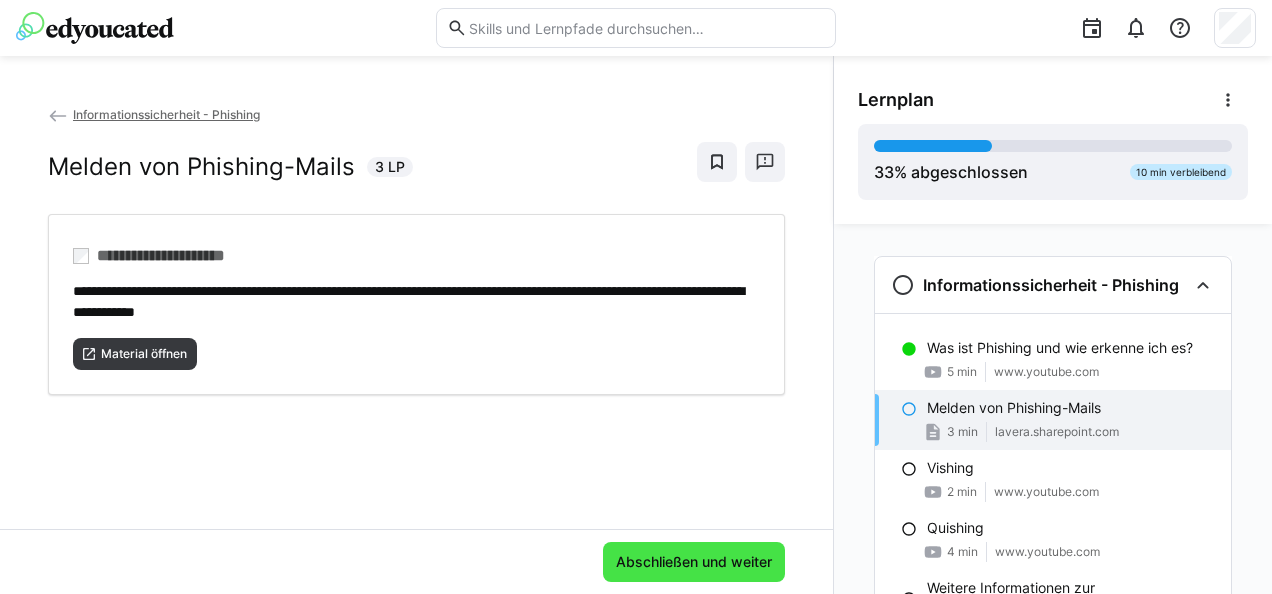 click on "Abschließen und weiter" 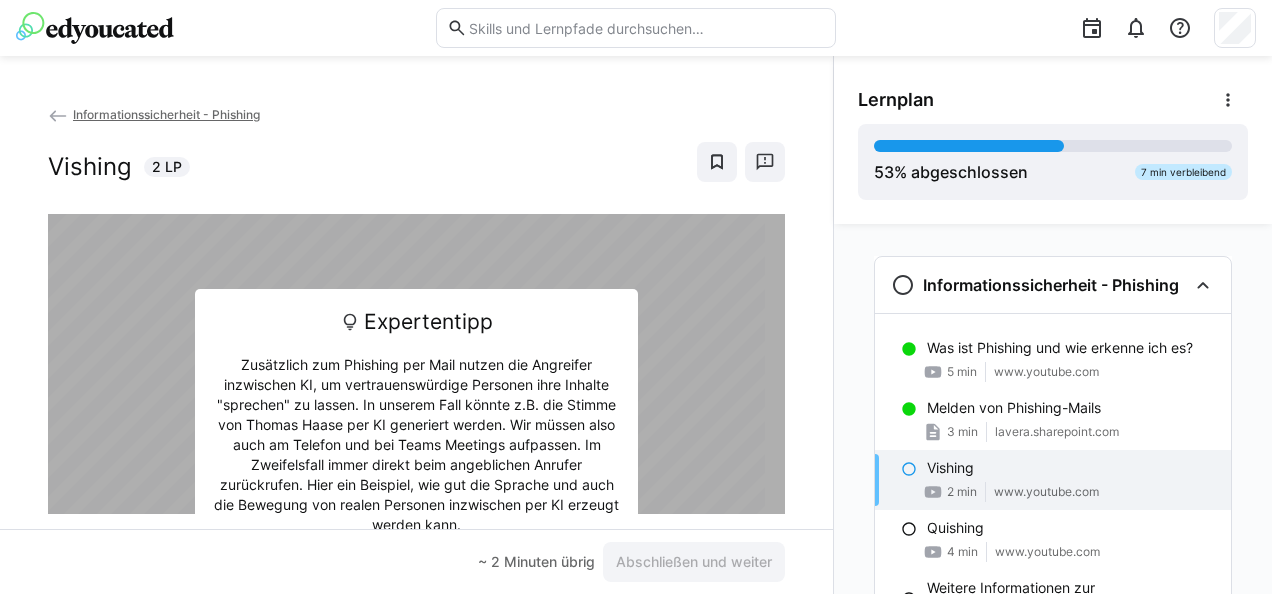 scroll, scrollTop: 63, scrollLeft: 0, axis: vertical 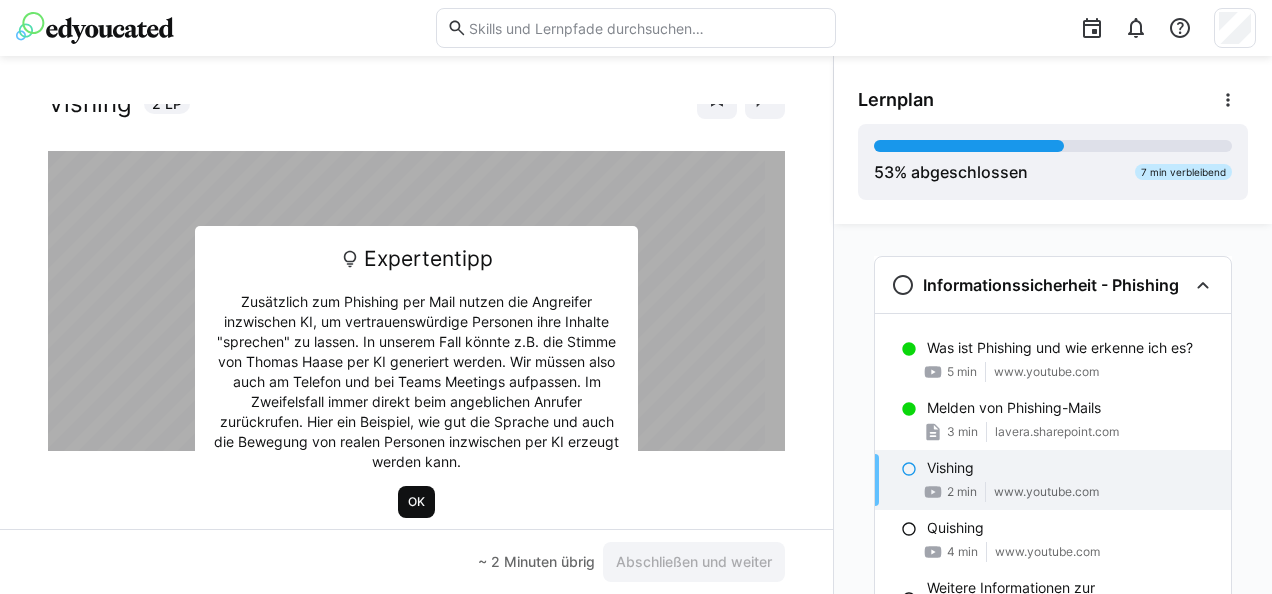 click on "OK" 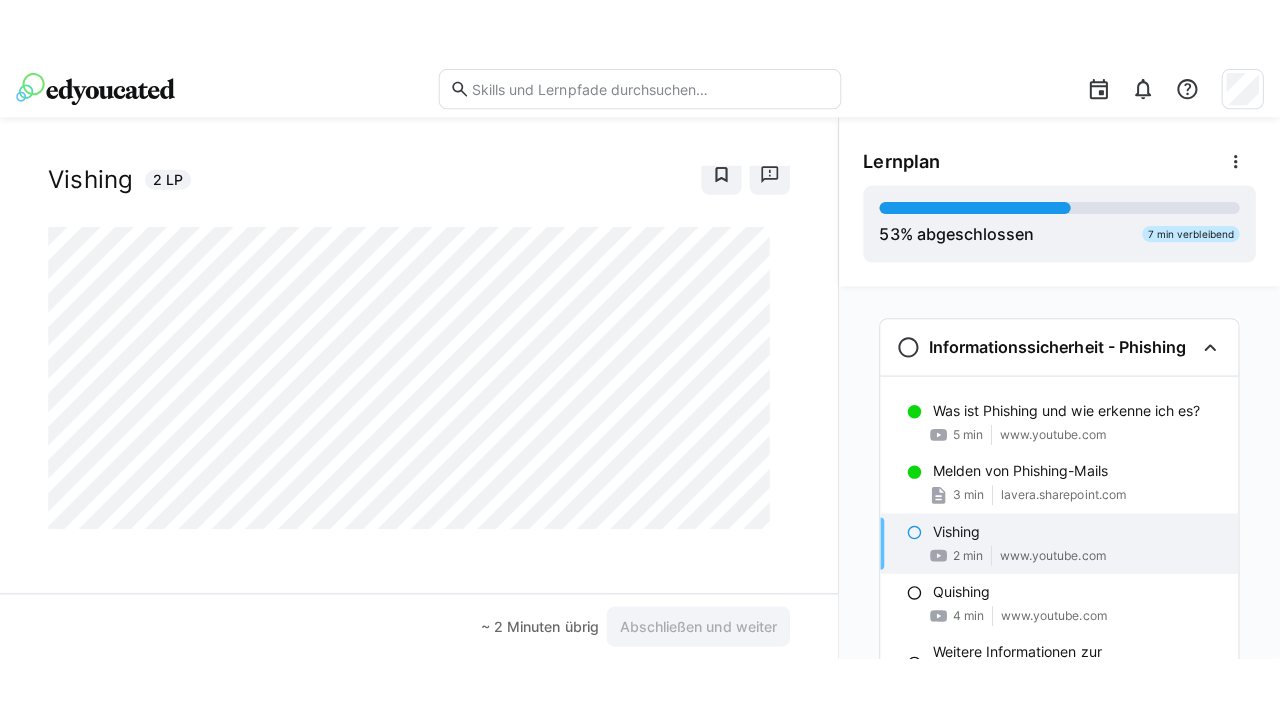 scroll, scrollTop: 46, scrollLeft: 0, axis: vertical 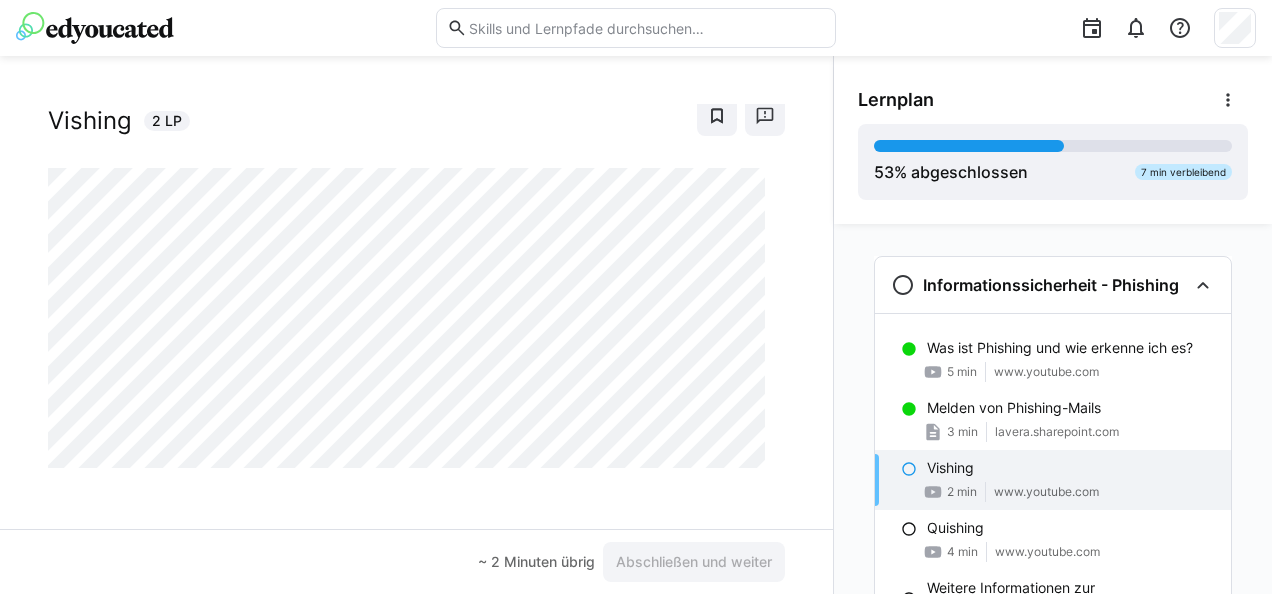 click 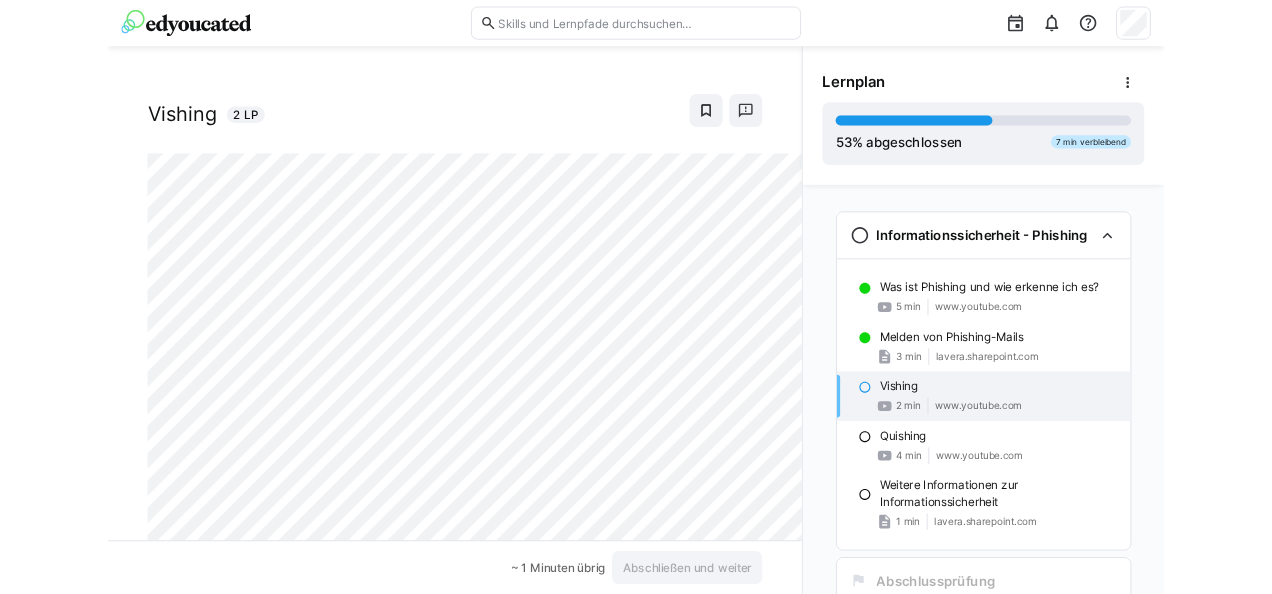 scroll, scrollTop: 46, scrollLeft: 0, axis: vertical 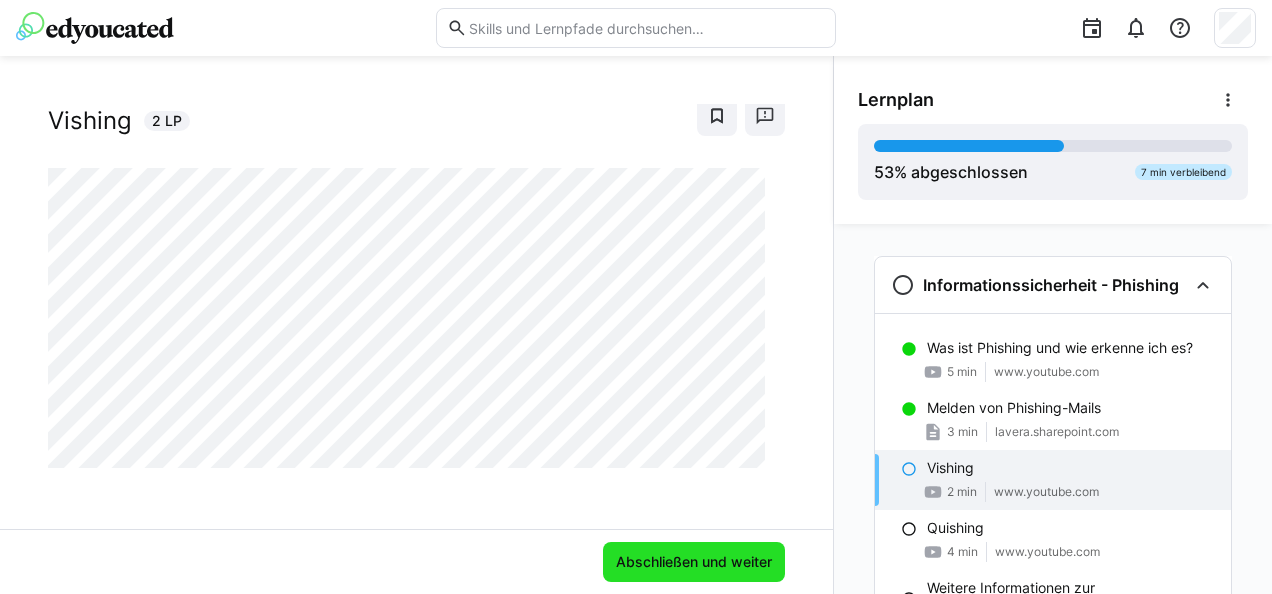 click on "Abschließen und weiter" 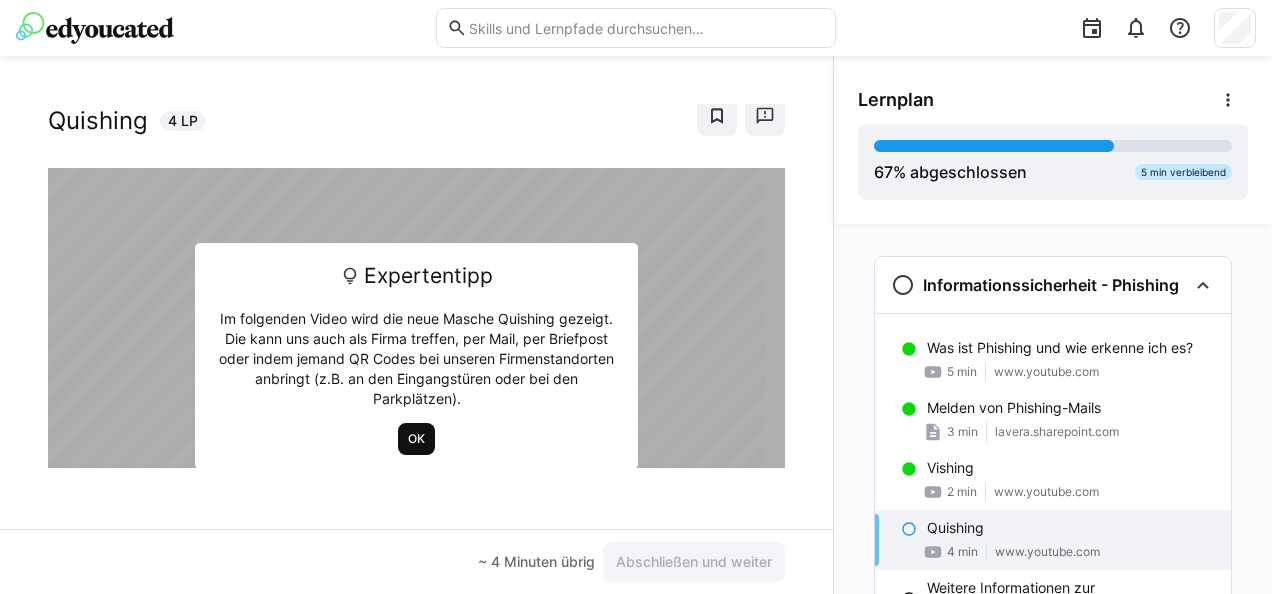 click on "OK" 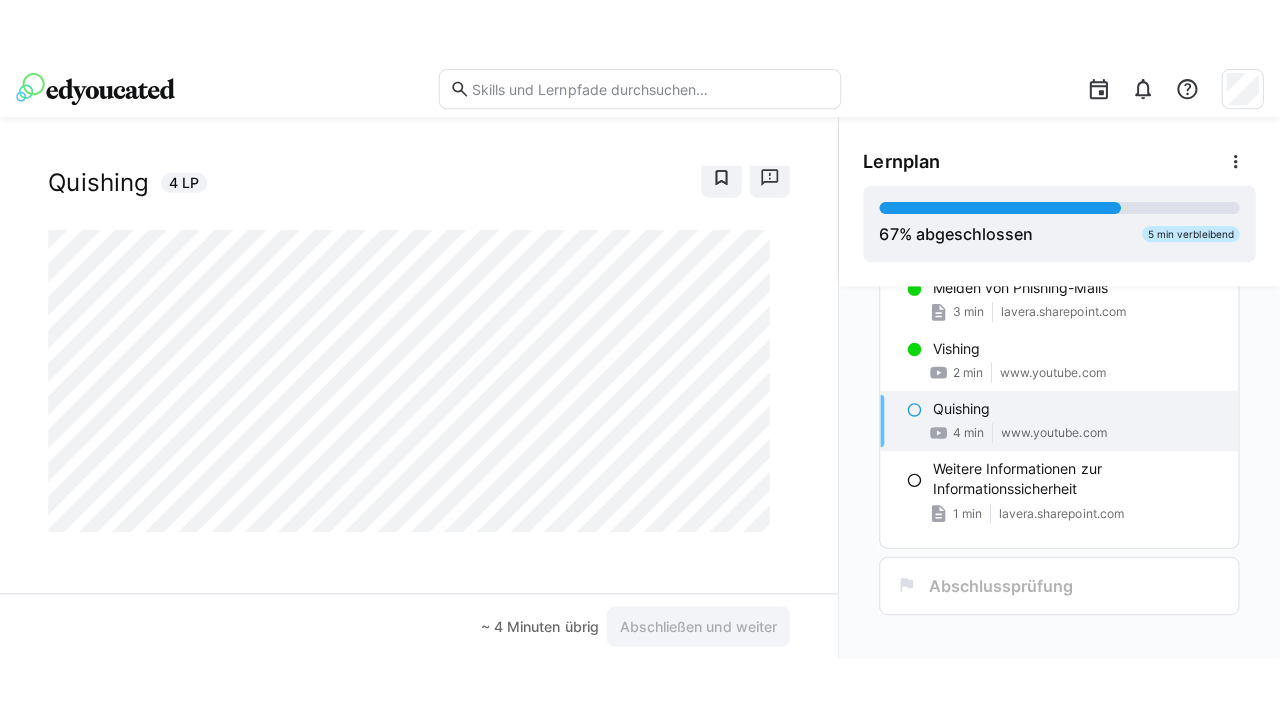 scroll, scrollTop: 183, scrollLeft: 0, axis: vertical 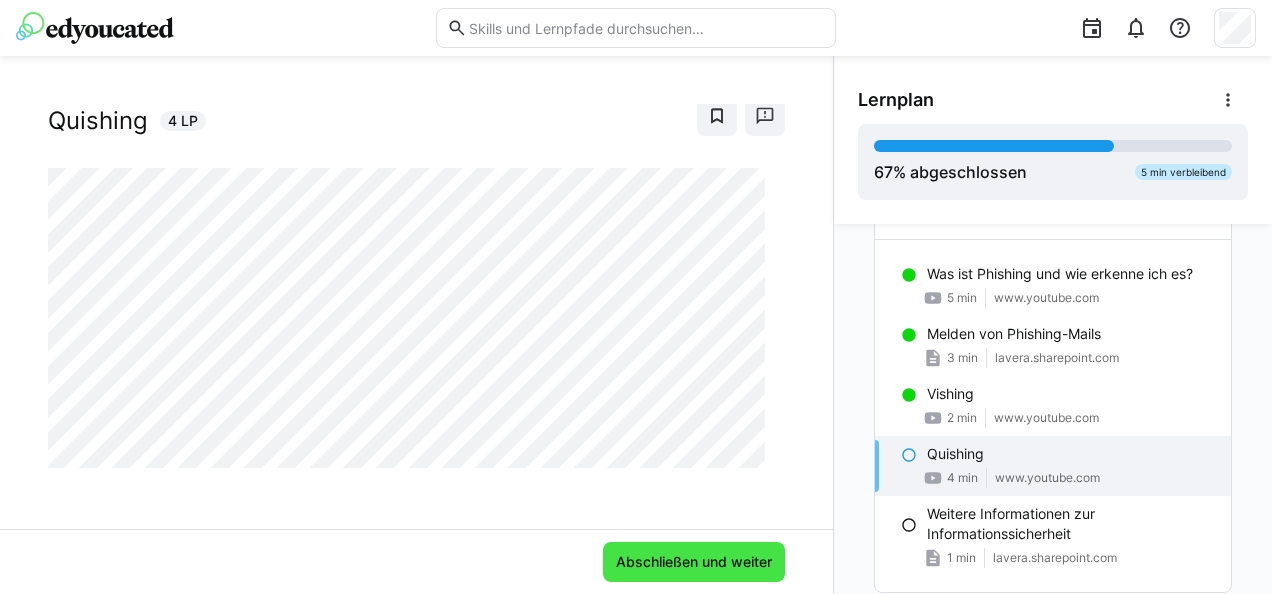 click on "Abschließen und weiter" 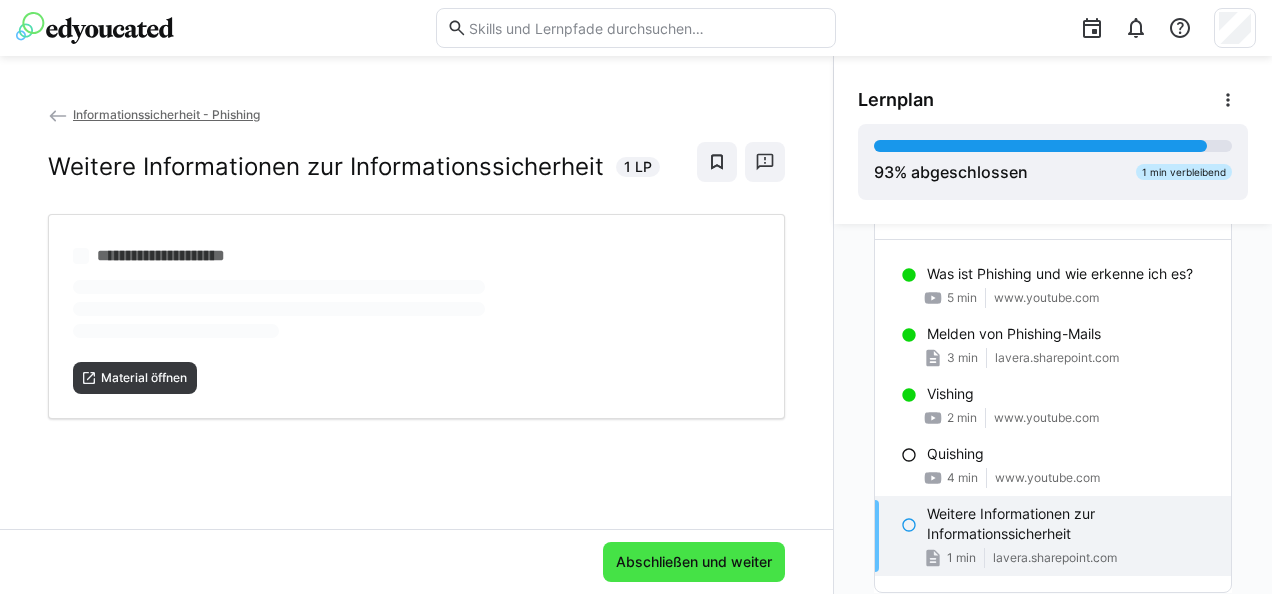 scroll, scrollTop: 0, scrollLeft: 0, axis: both 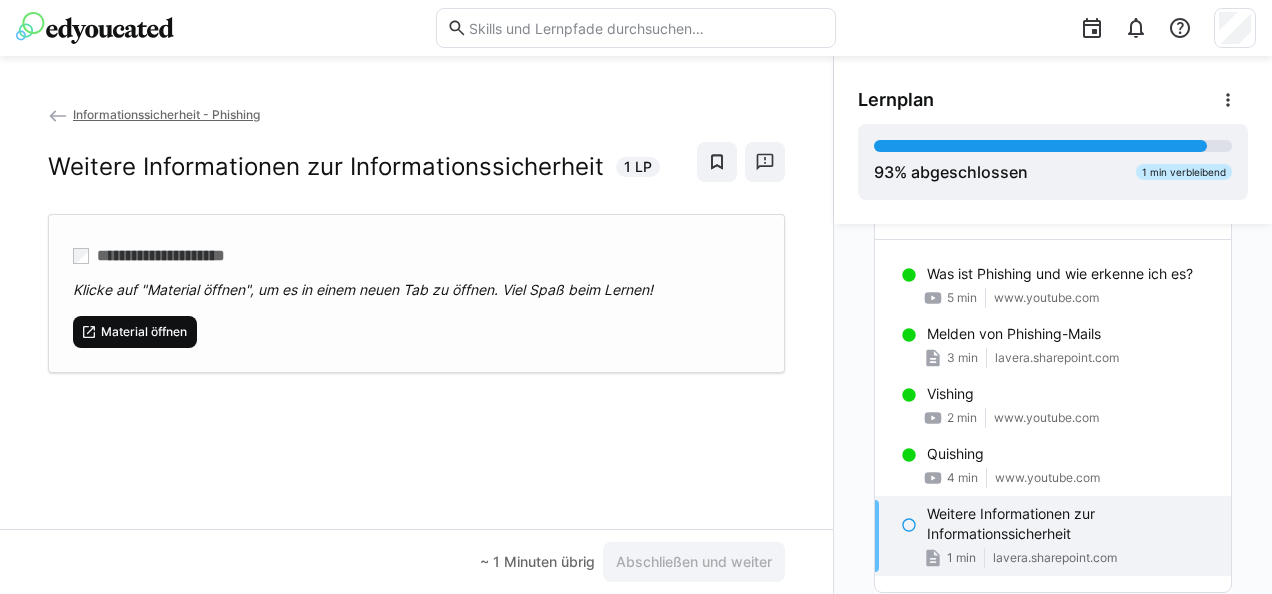 click on "Material öffnen" 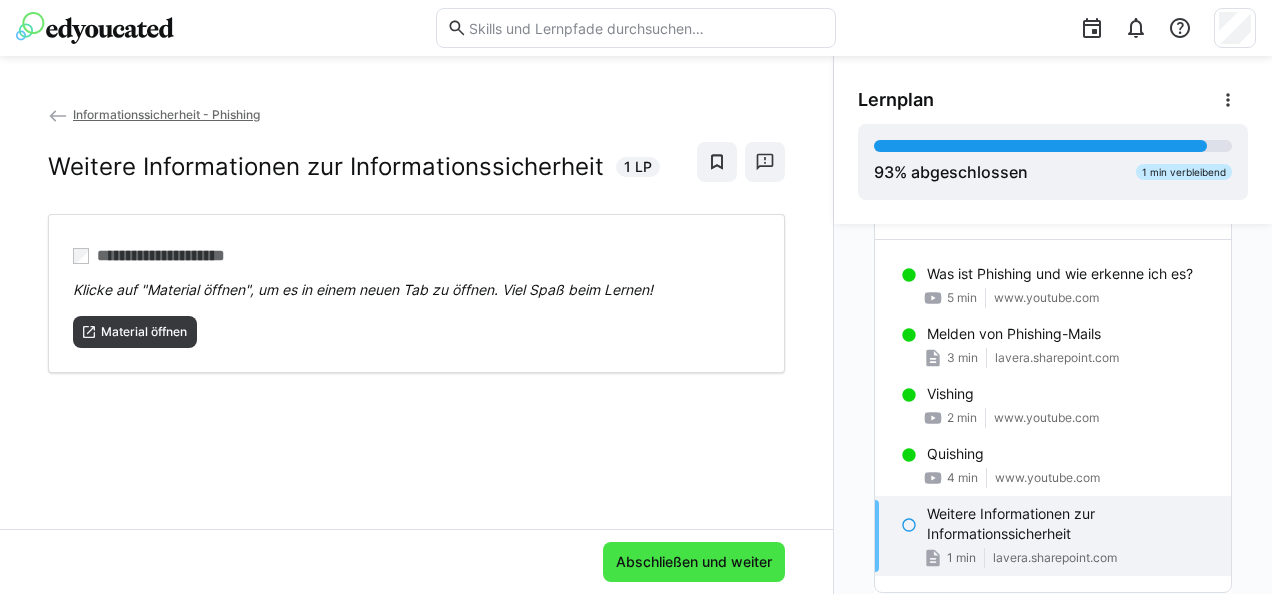 click on "Abschließen und weiter" 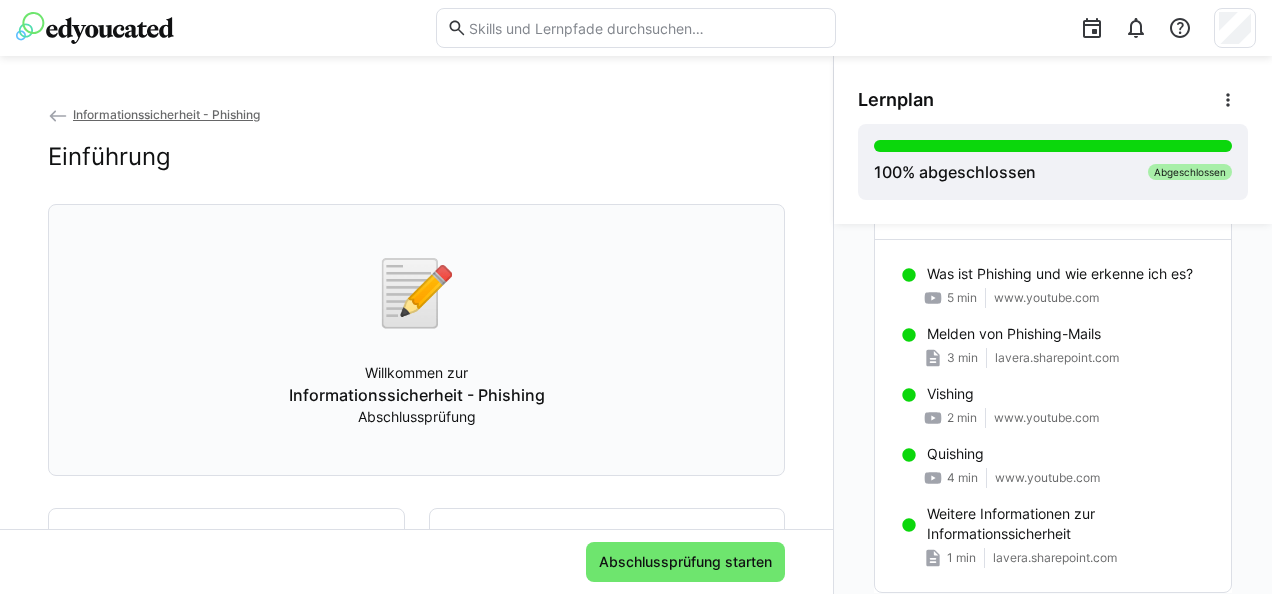 scroll, scrollTop: 200, scrollLeft: 0, axis: vertical 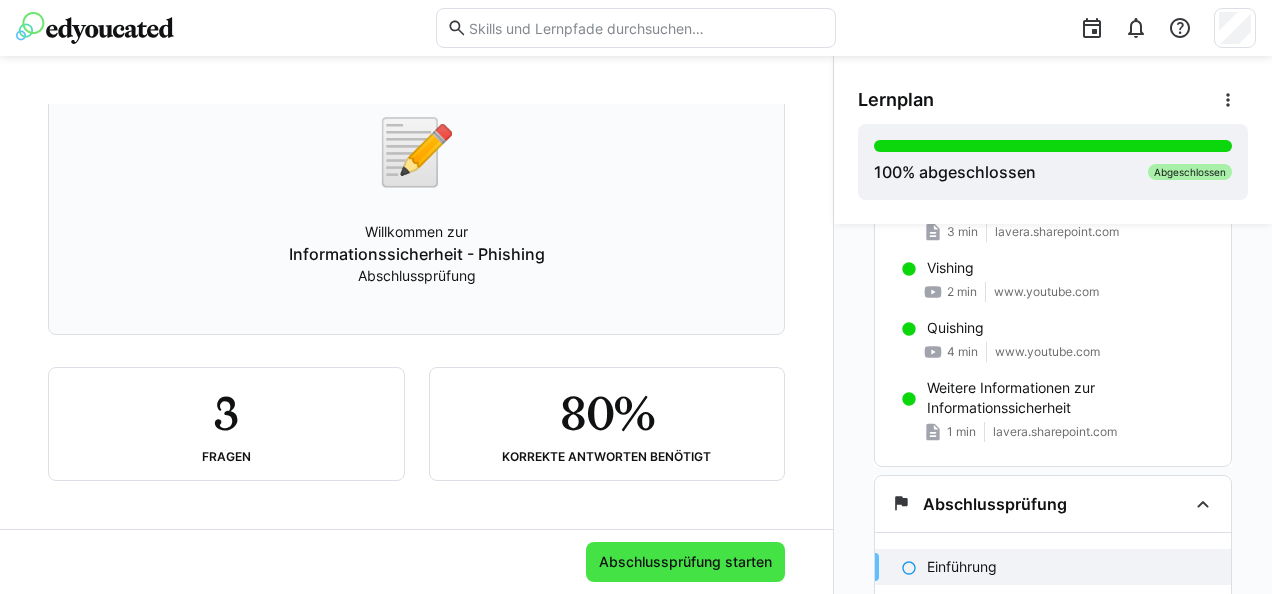 click on "Abschlussprüfung starten" 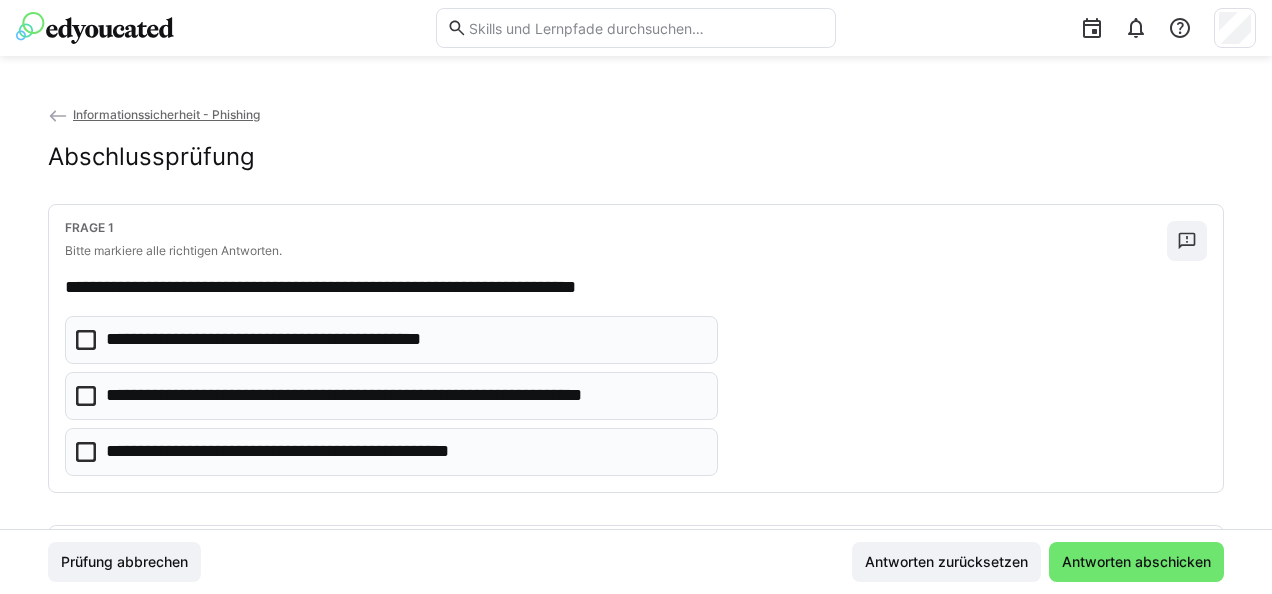 click on "Prüfung abbrechen Antworten zurücksetzen Antworten abschicken" 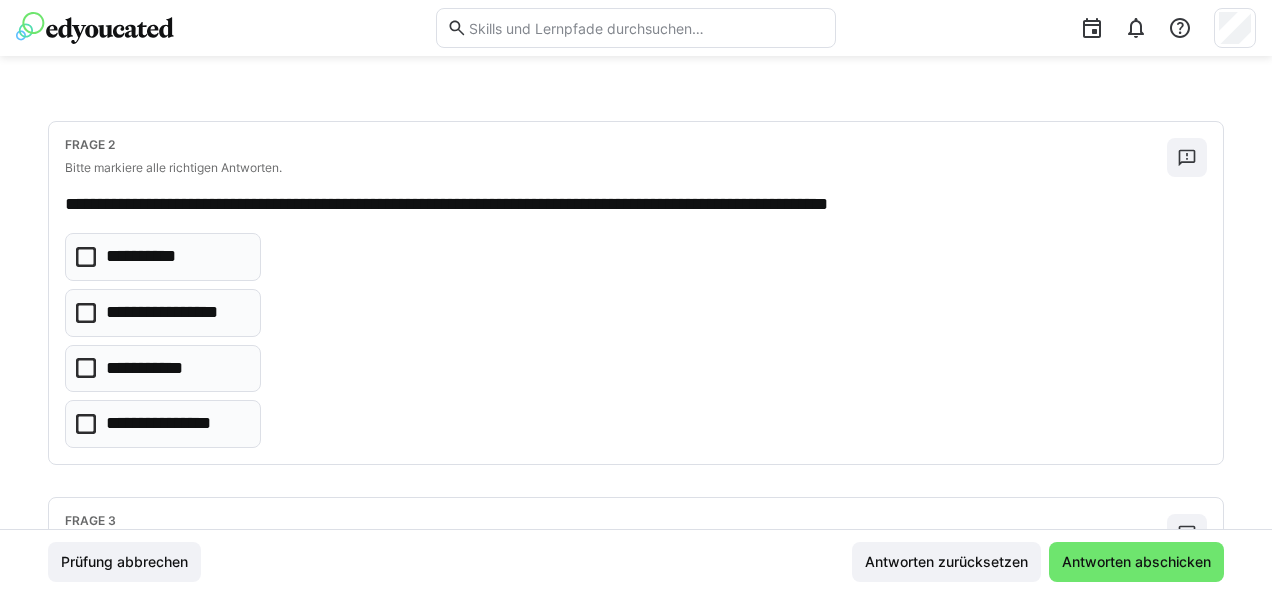 scroll, scrollTop: 406, scrollLeft: 0, axis: vertical 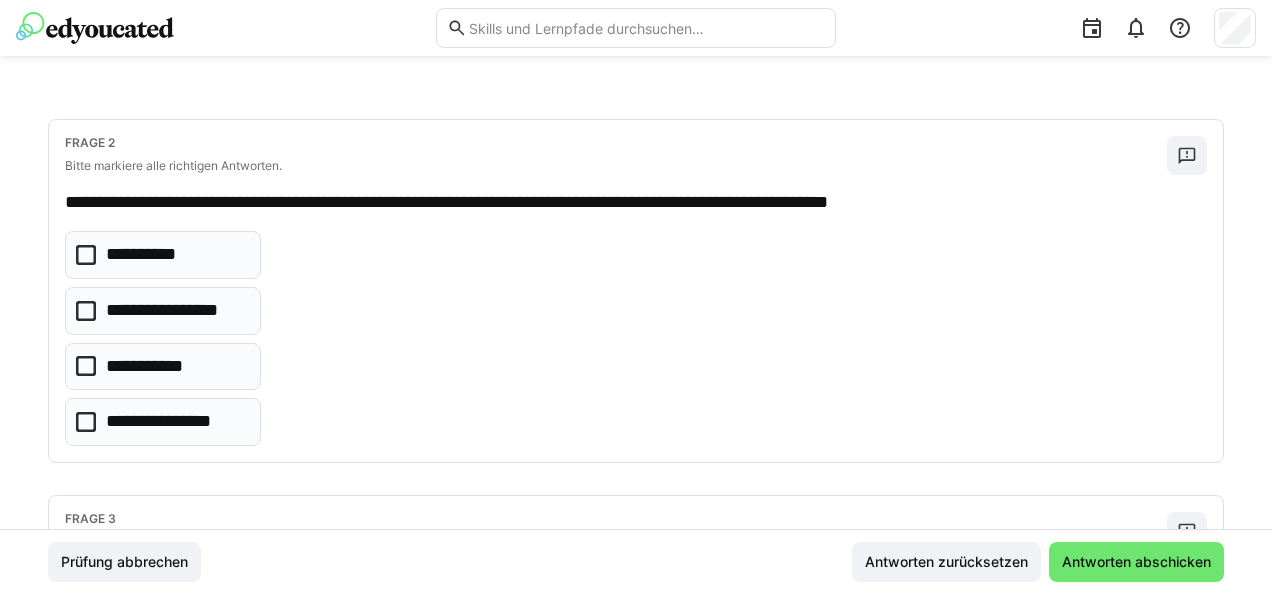click 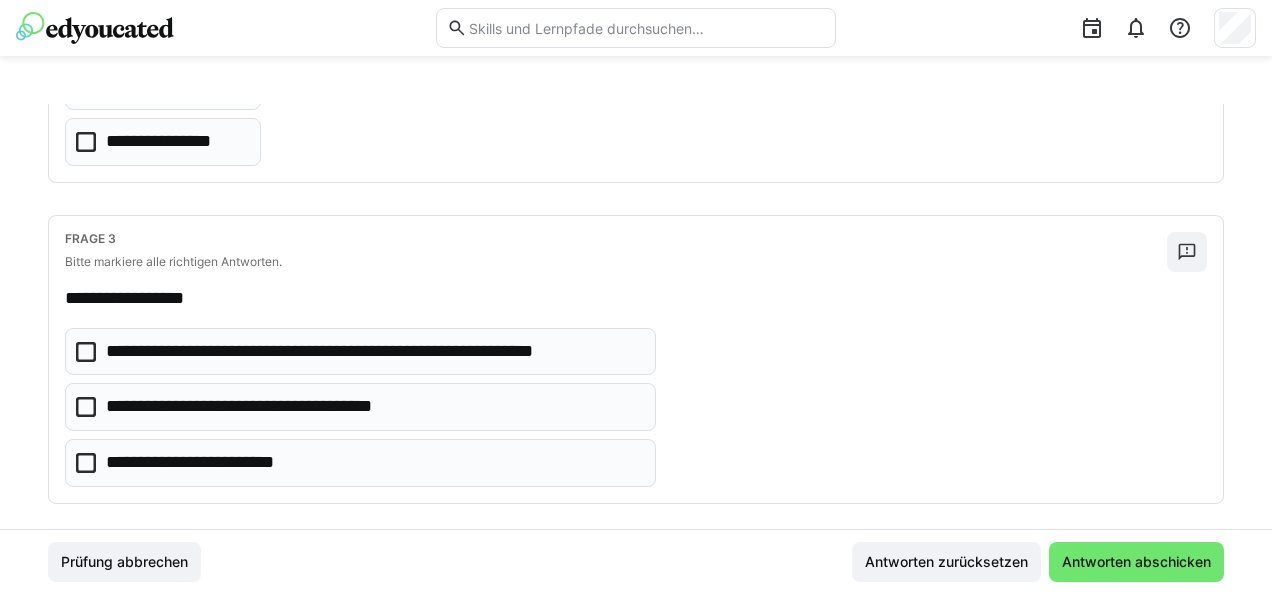 scroll, scrollTop: 698, scrollLeft: 0, axis: vertical 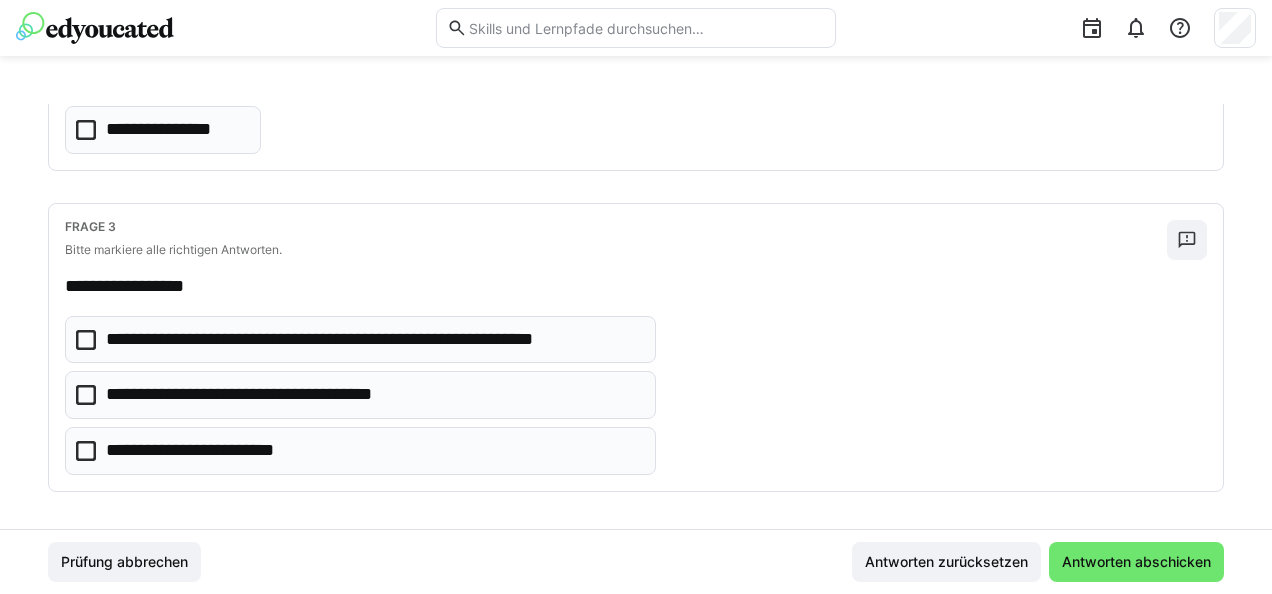 click 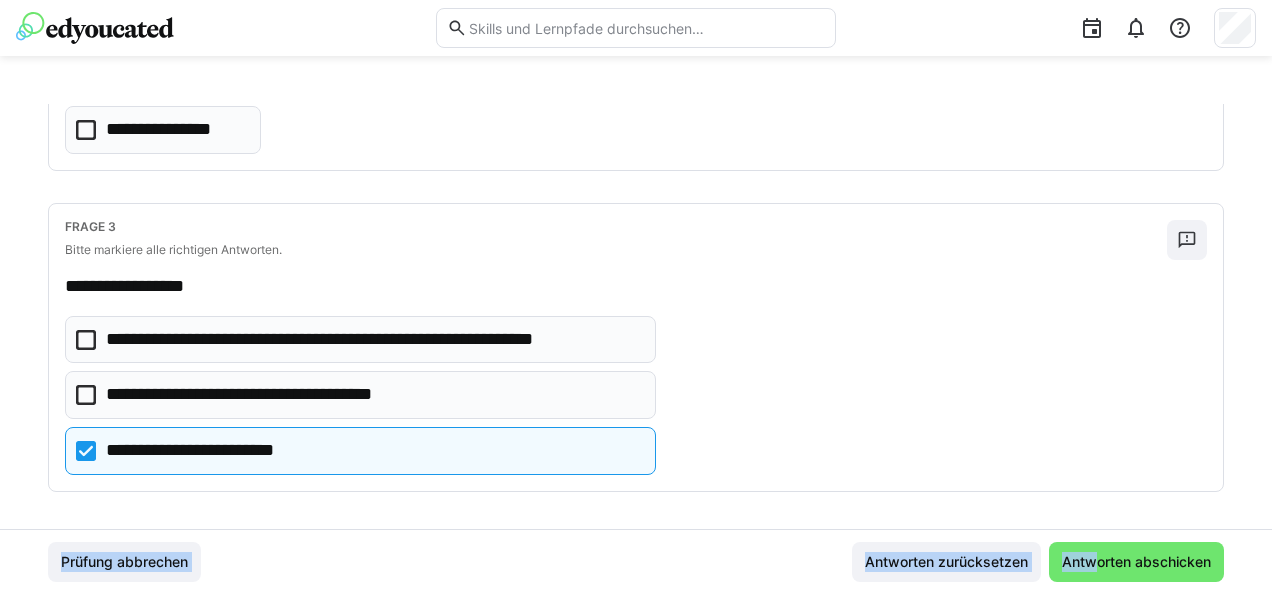 drag, startPoint x: 1093, startPoint y: 540, endPoint x: 1164, endPoint y: 498, distance: 82.492424 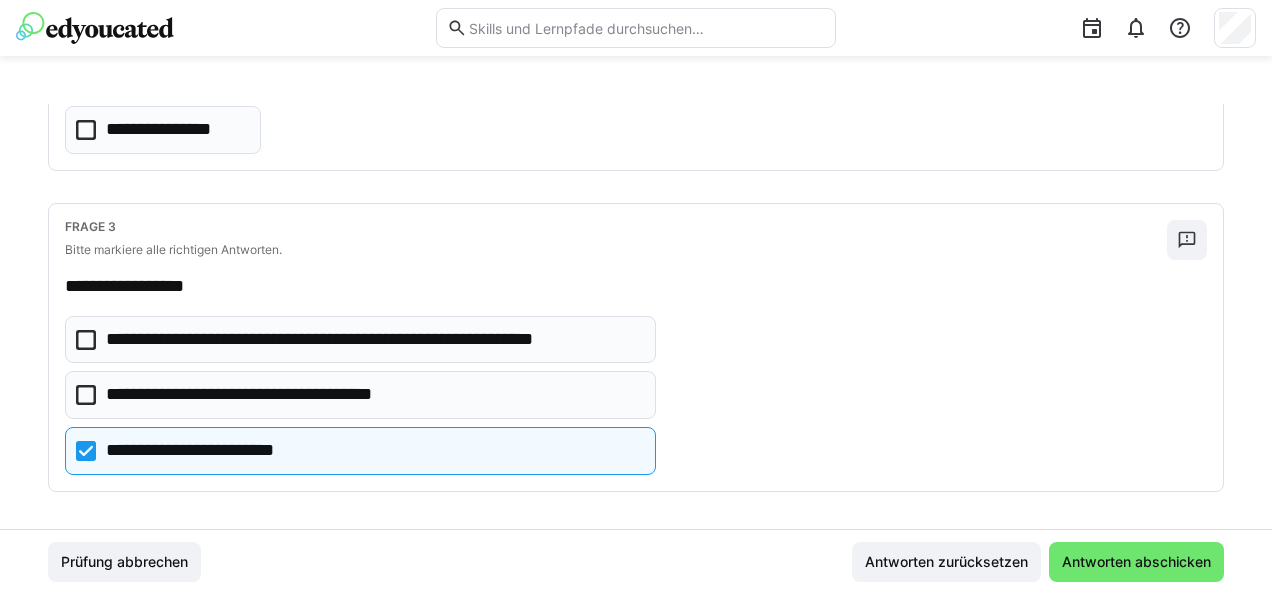 drag, startPoint x: 1164, startPoint y: 498, endPoint x: 1108, endPoint y: 470, distance: 62.609905 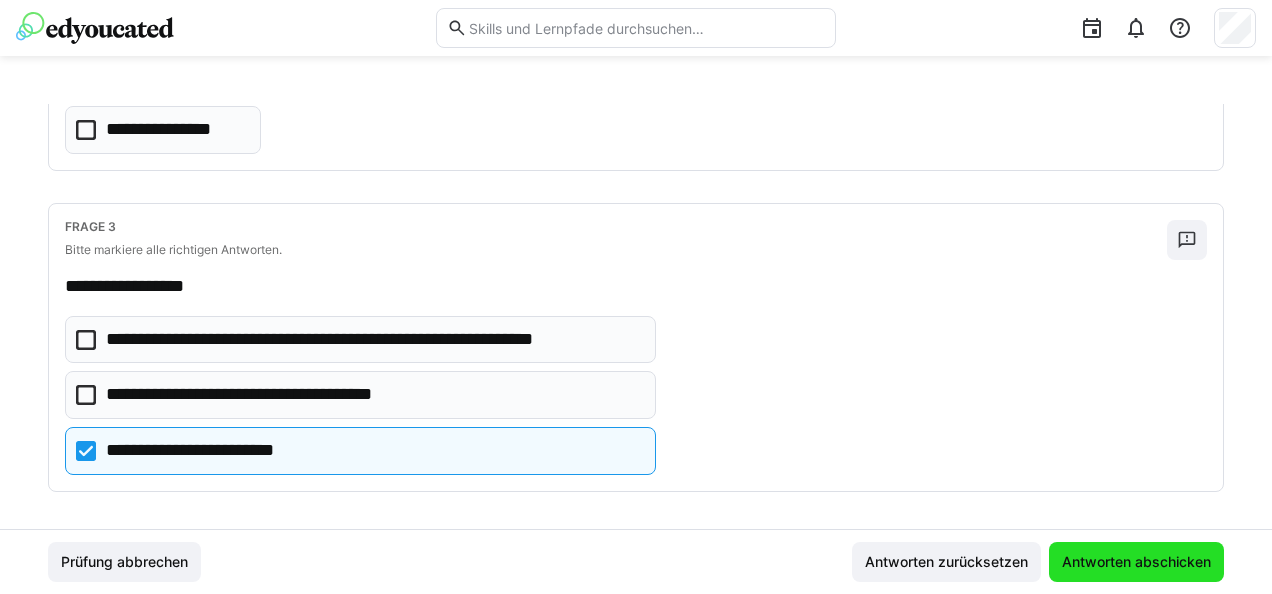 click on "Antworten abschicken" 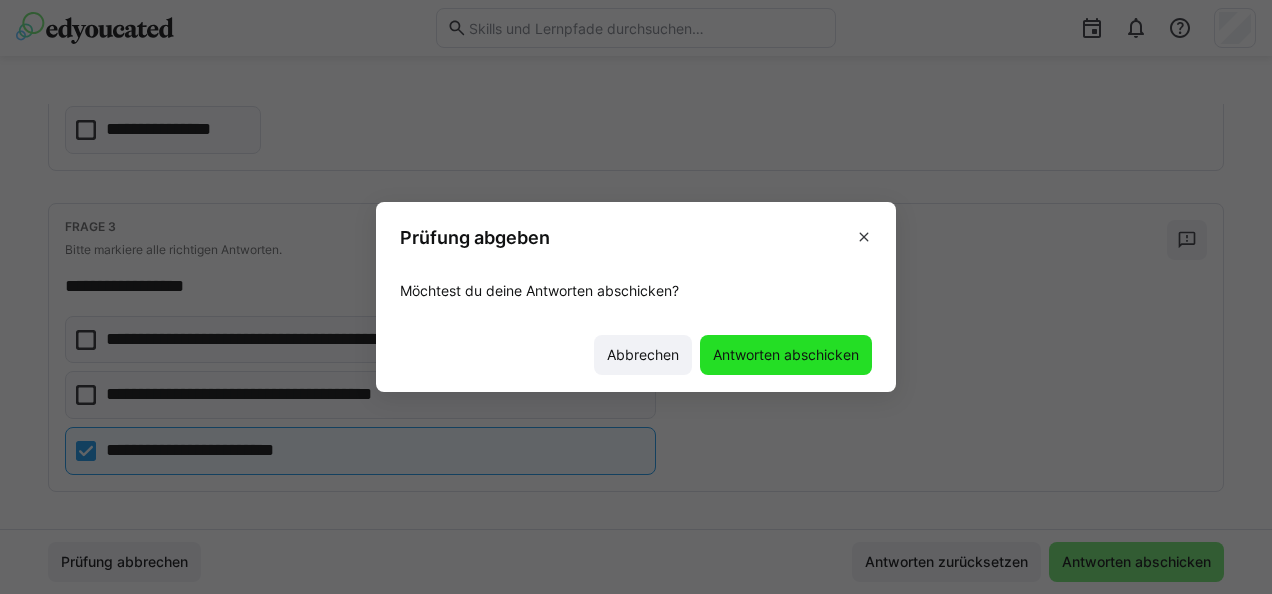 click on "Antworten abschicken" 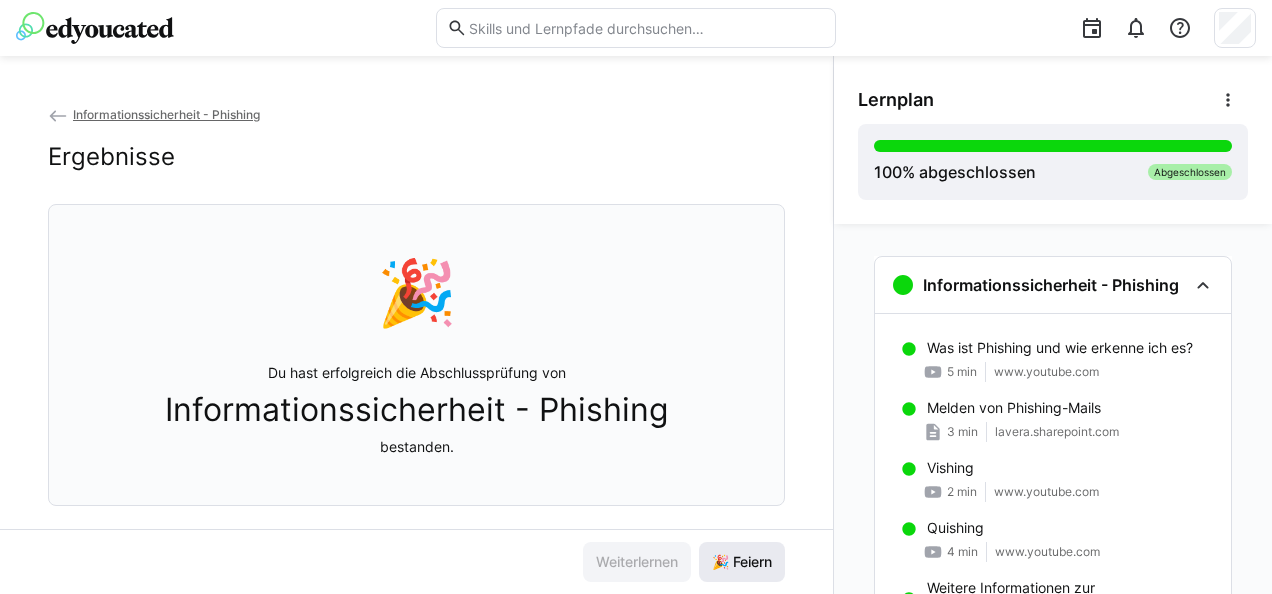 click on "🎉 Feiern" 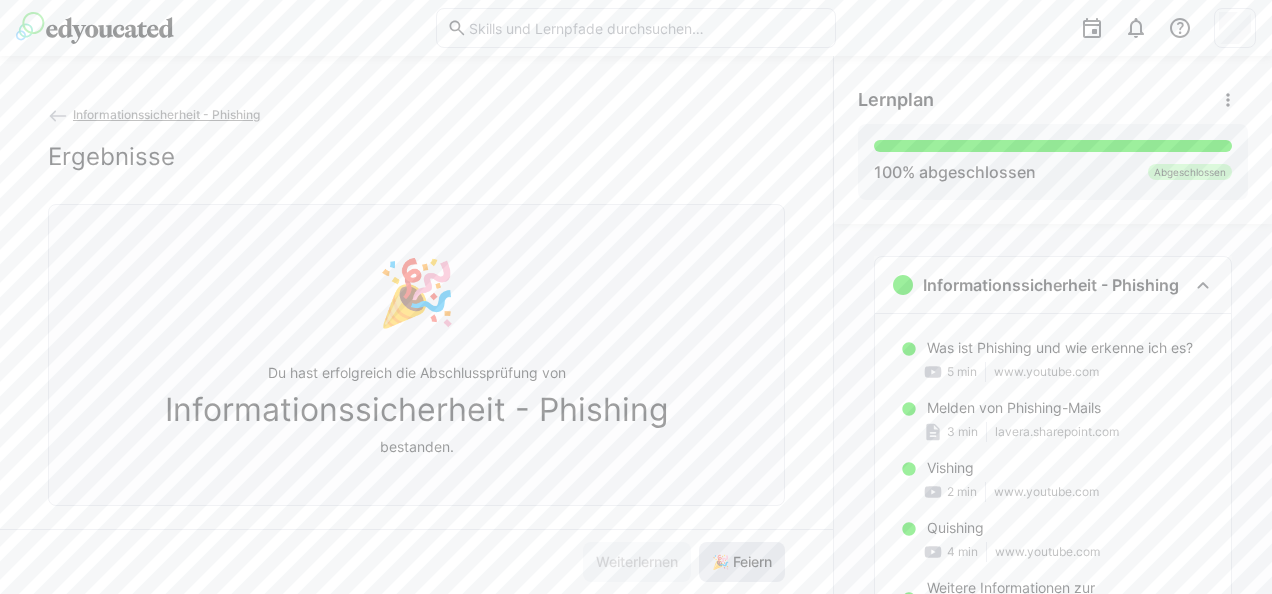 click on "🎉 Feiern" 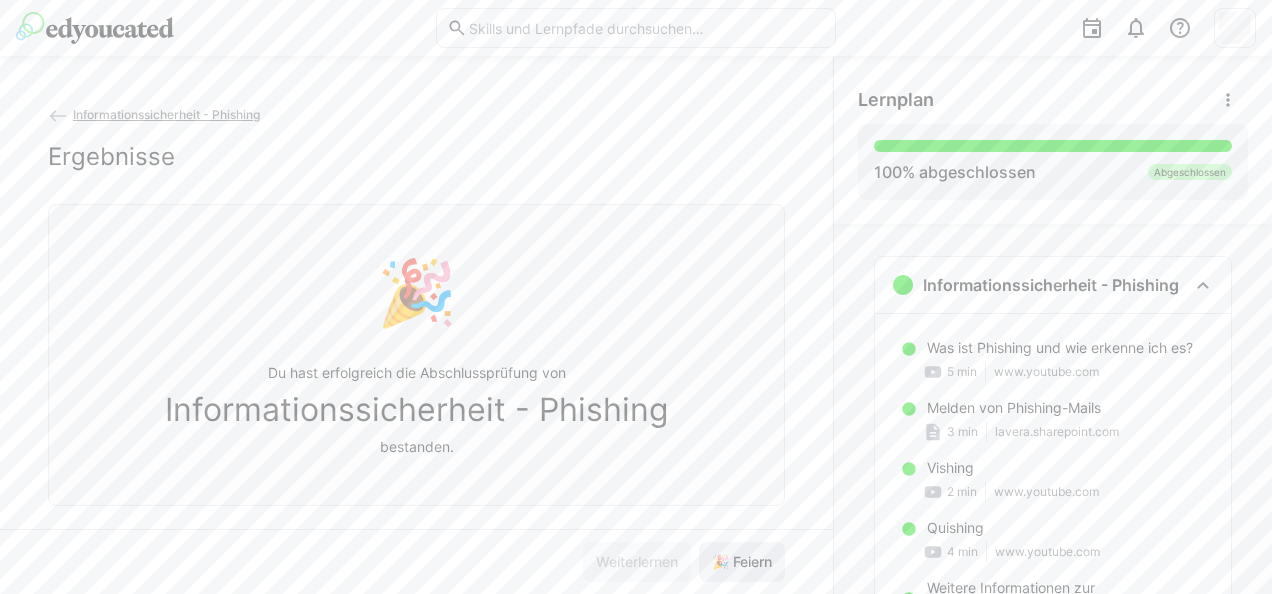 click on "🎉 Feiern" 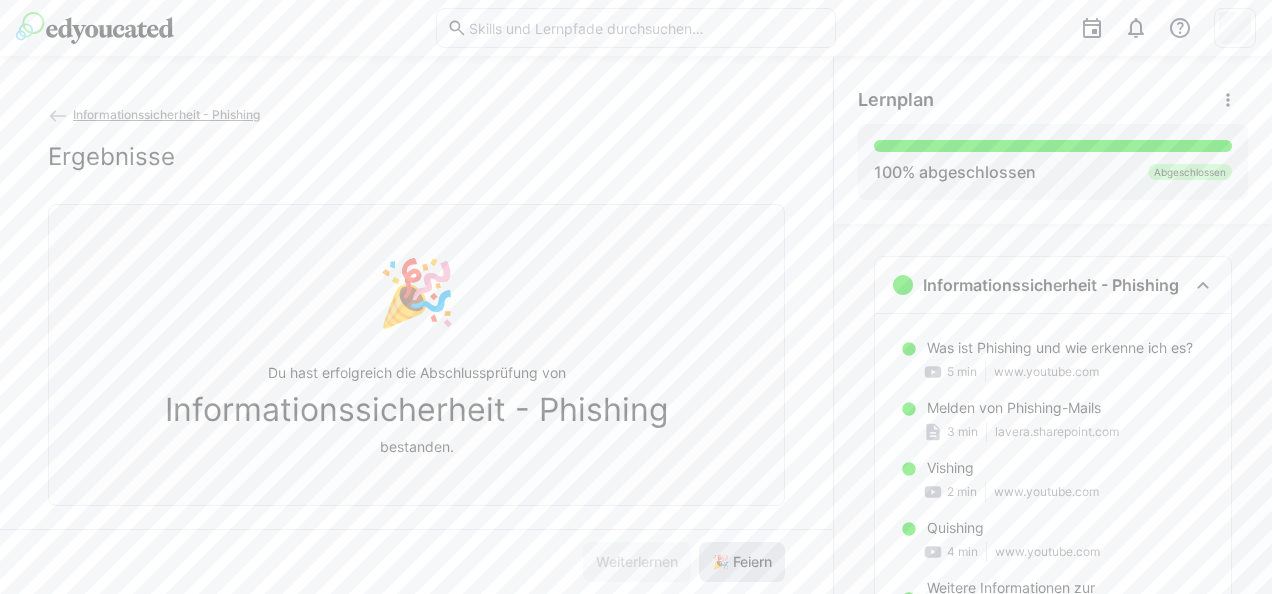 click on "🎉 Feiern" 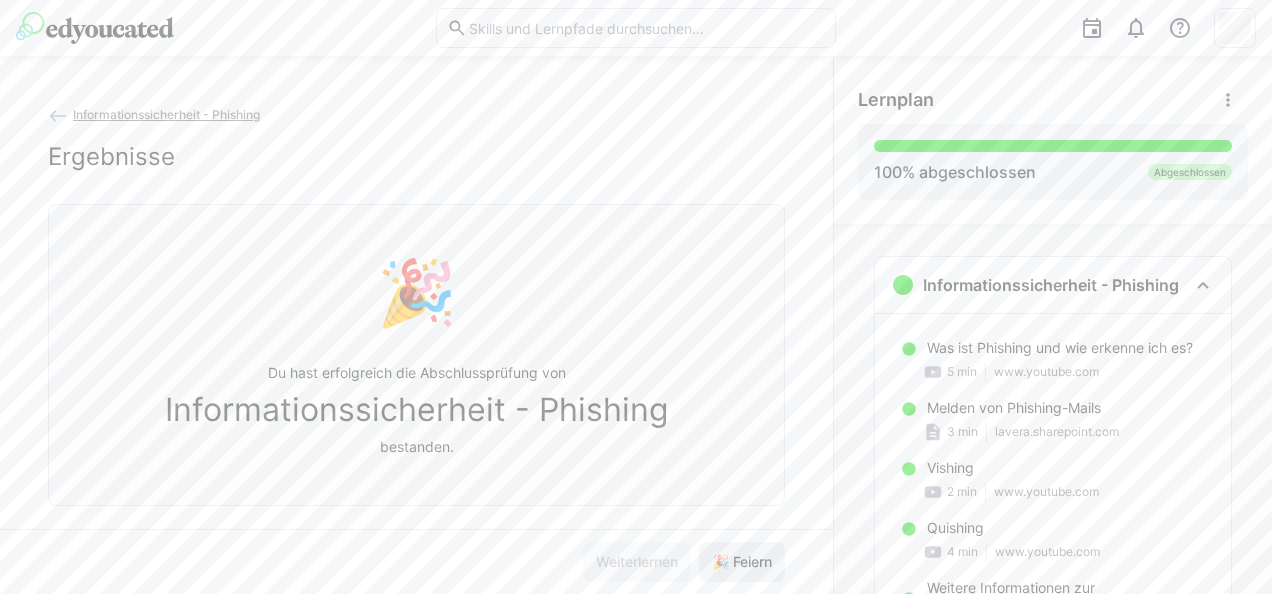 click on "🎉 Feiern" 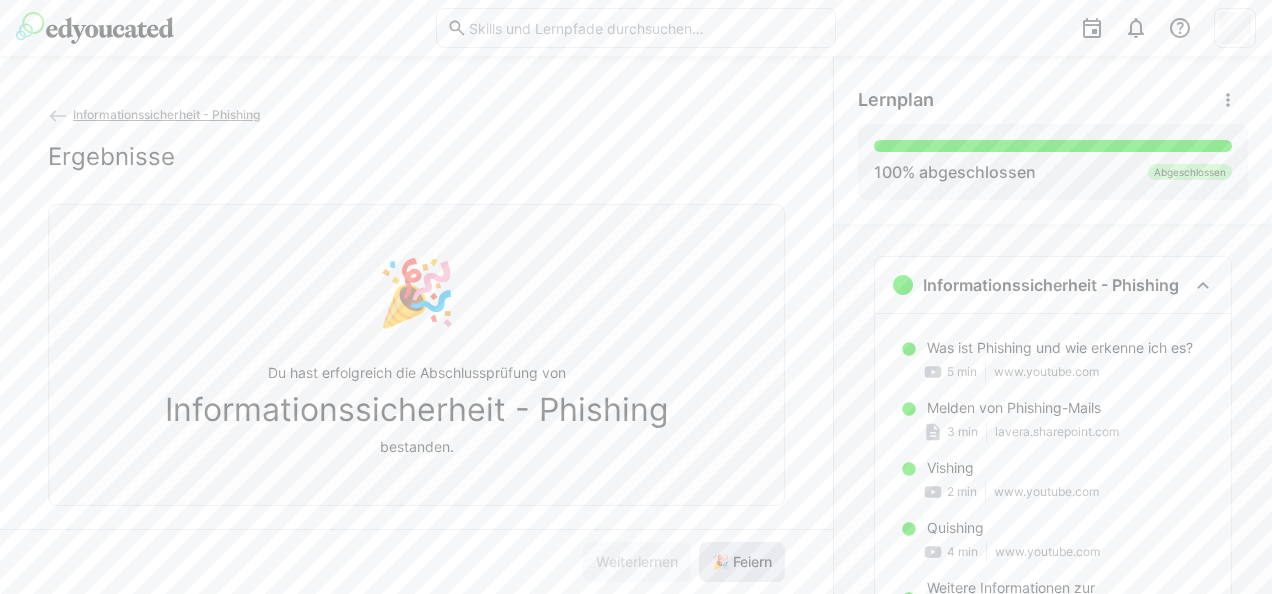 click on "🎉 Feiern" 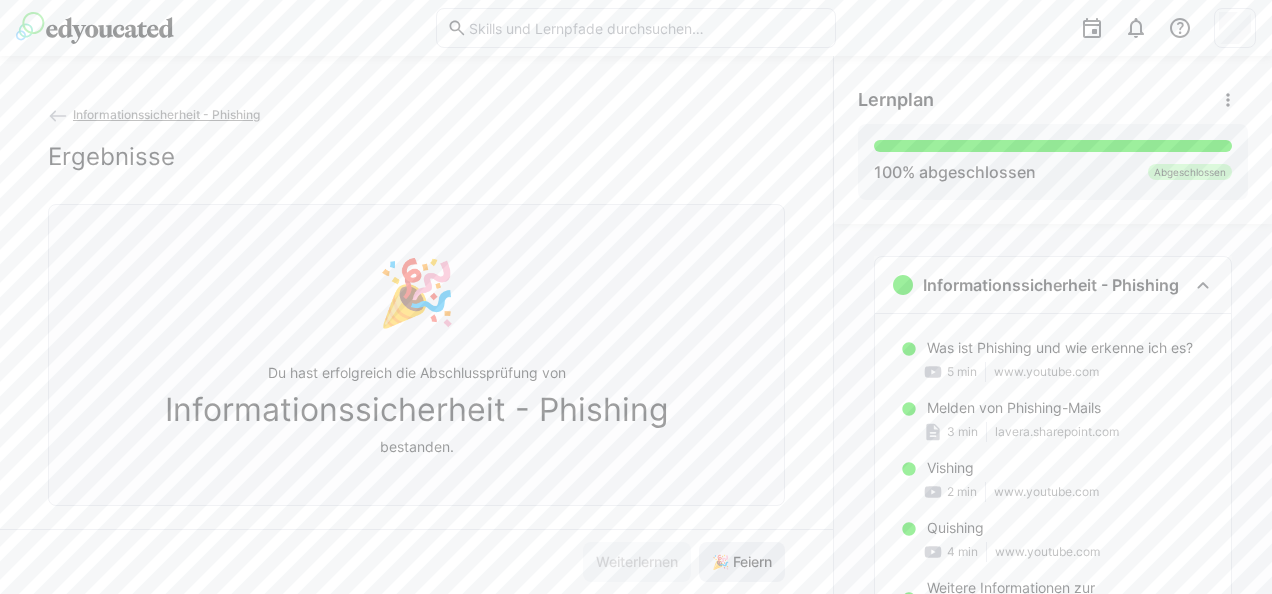 click on "🎉 Feiern" 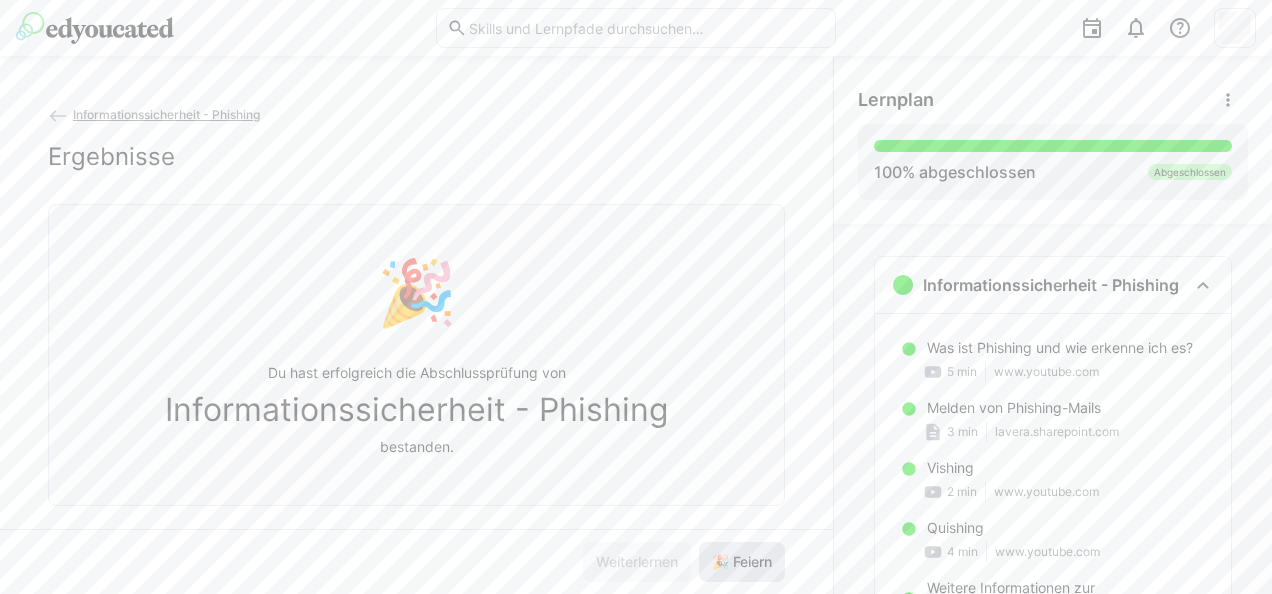 click on "🎉 Feiern" 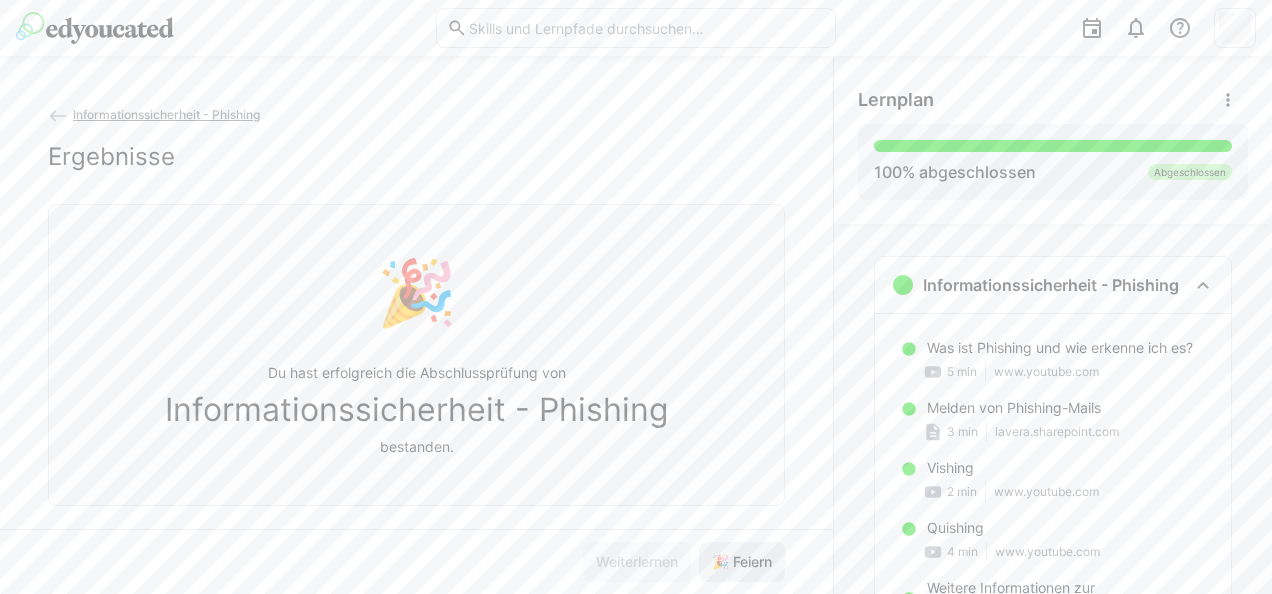 type 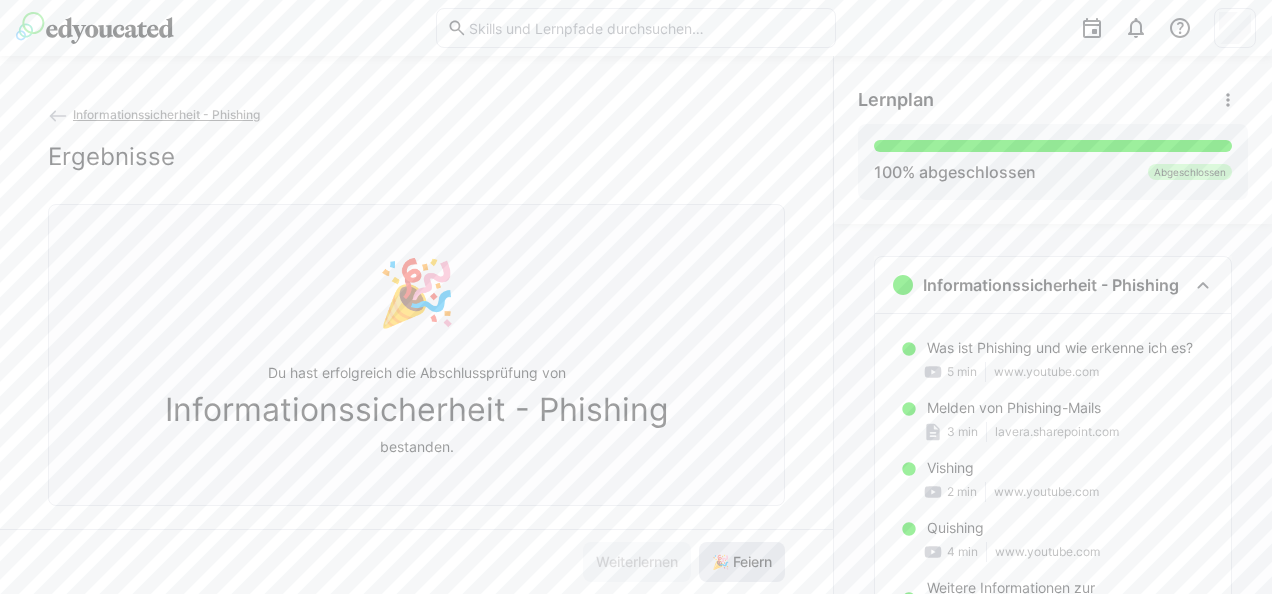 click on "🎉 Feiern" 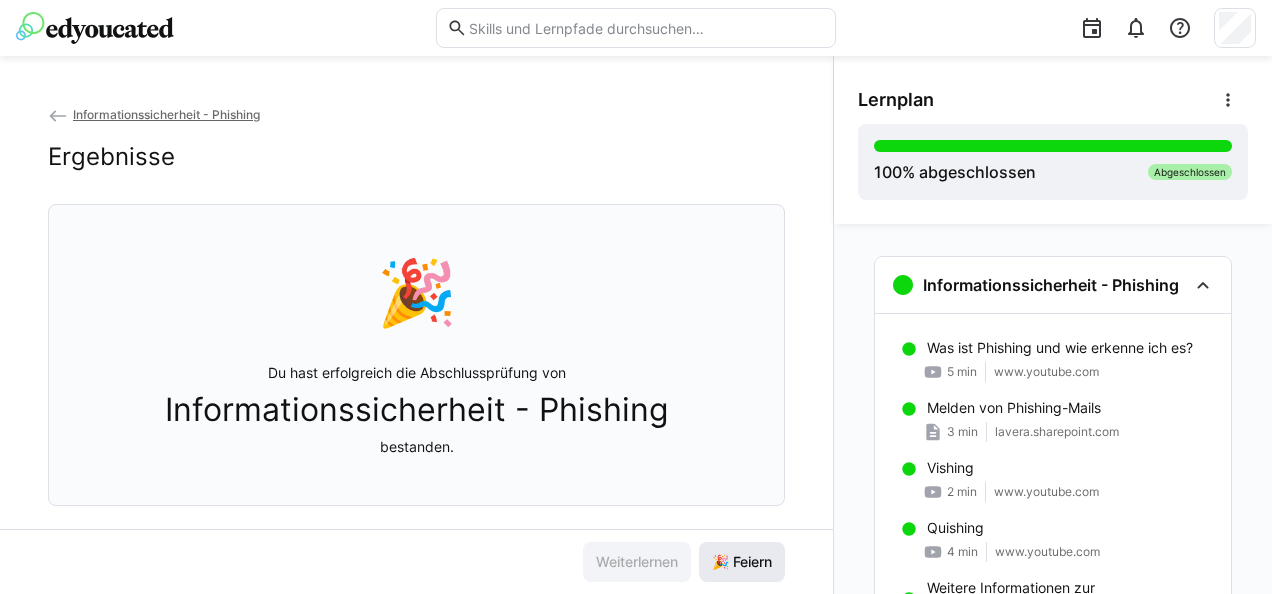 click on "🎉 Feiern" 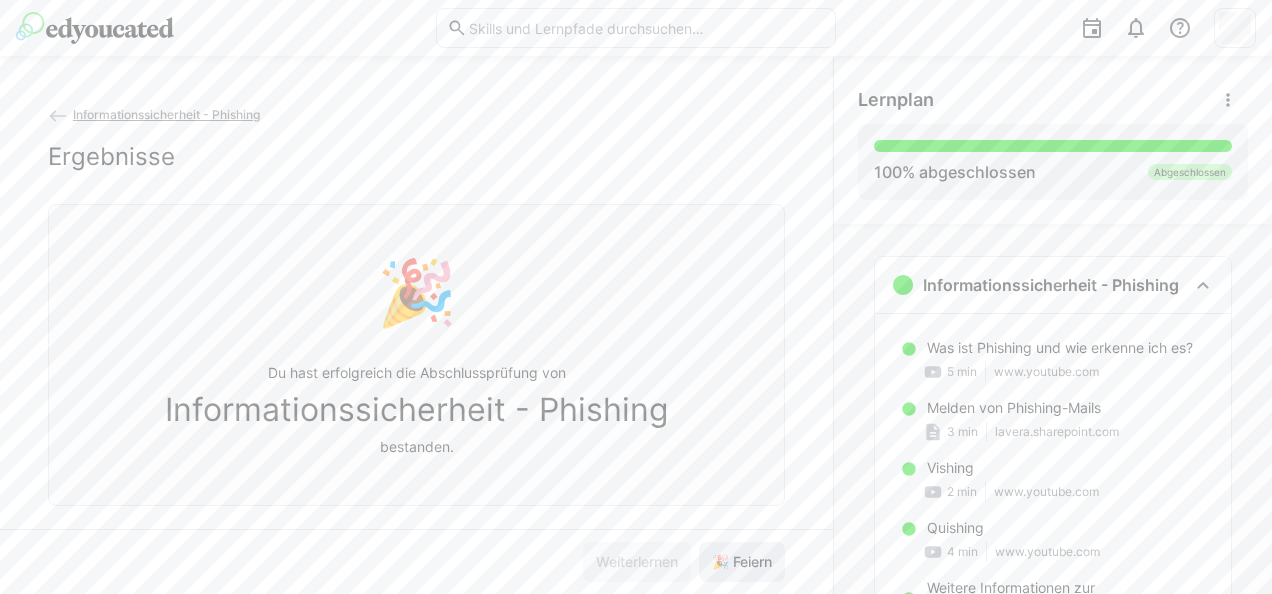 click on "🎉 Feiern" 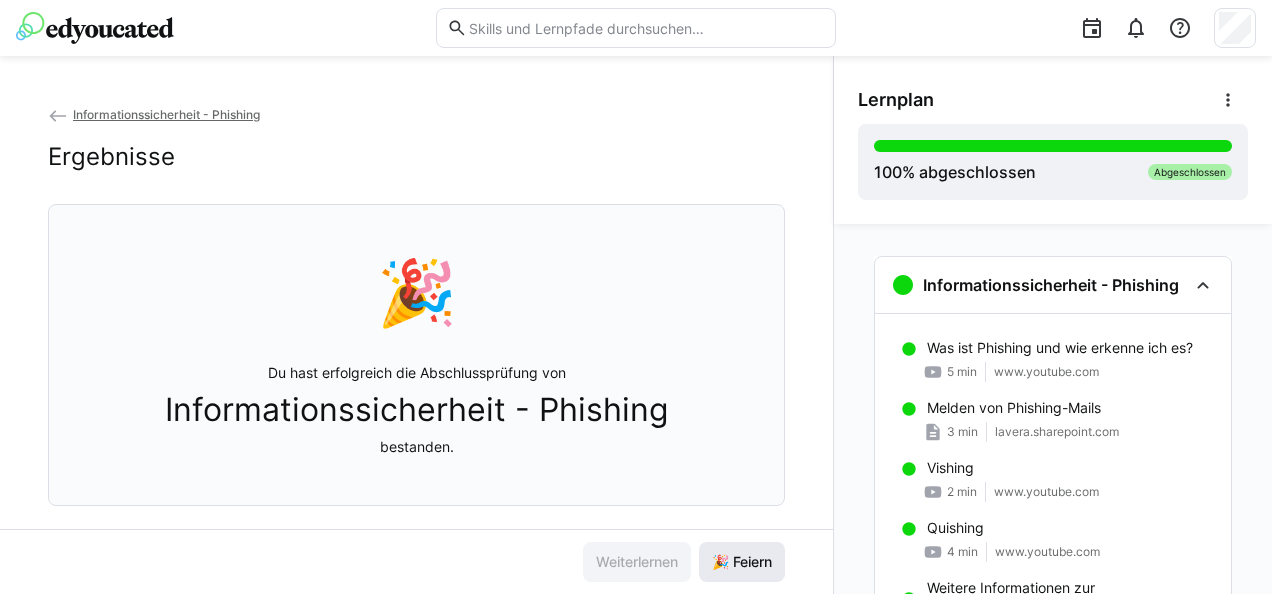 click on "🎉 Feiern" 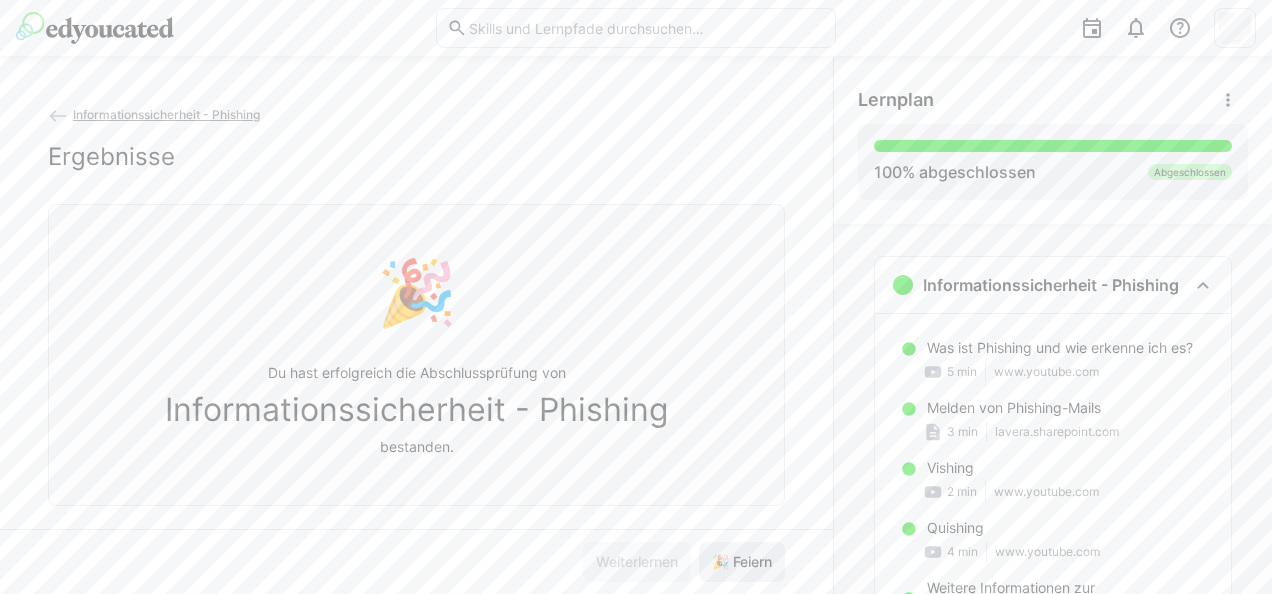 click on "🎉 Feiern" 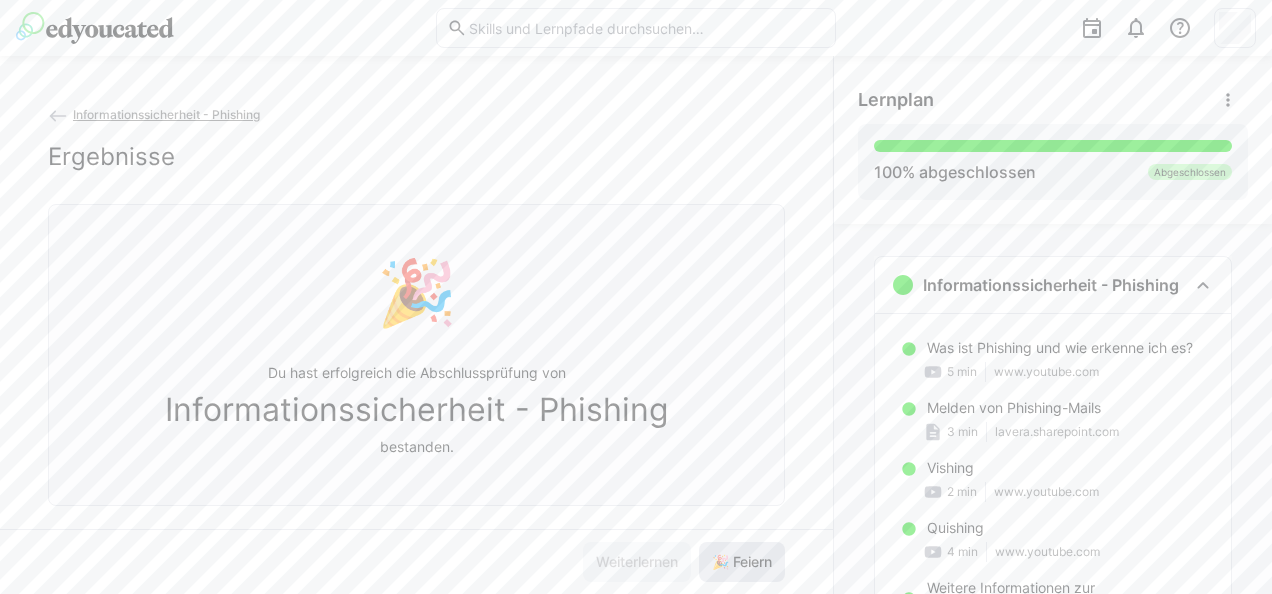 click on "🎉 Feiern" 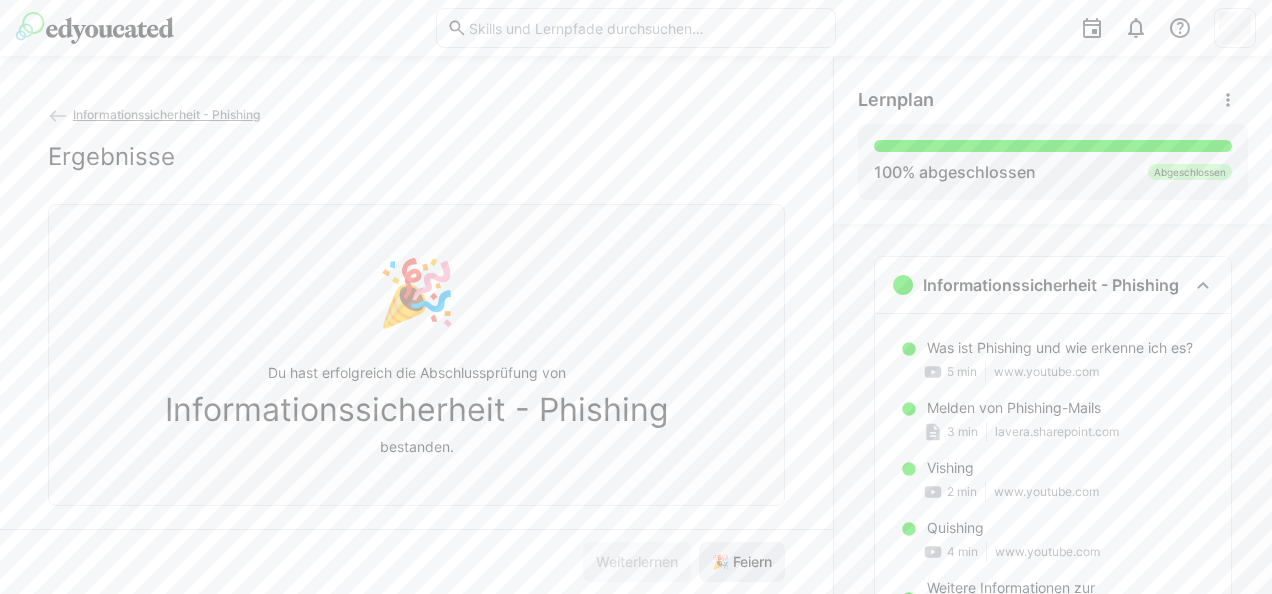 click on "🎉 Feiern" 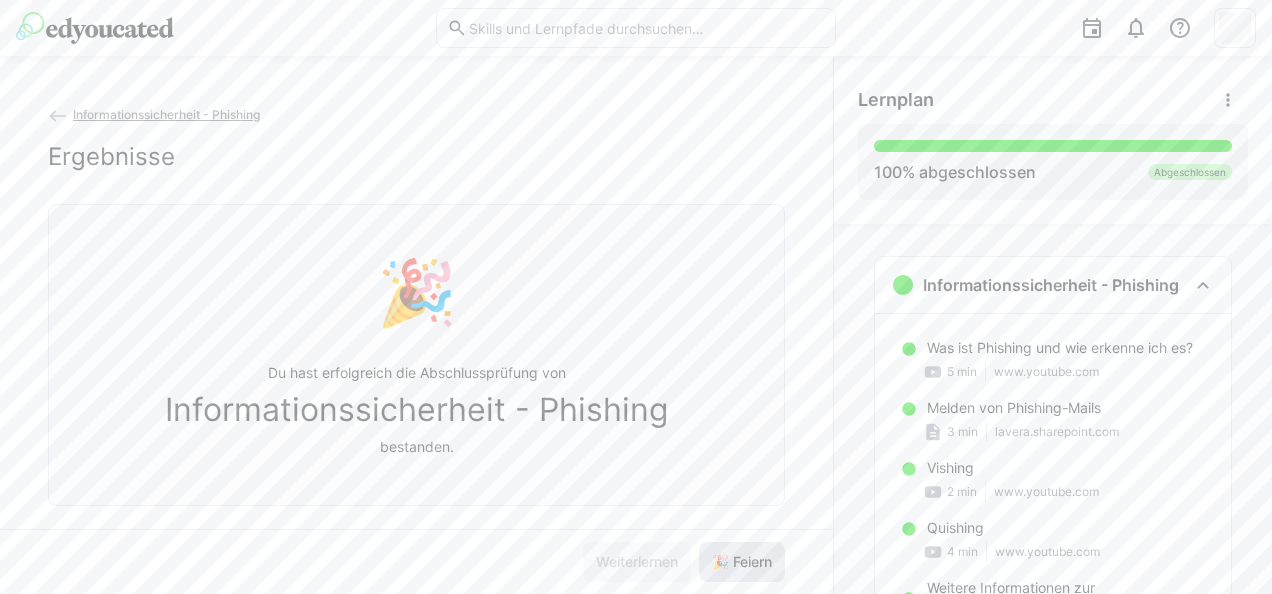 click on "🎉 Feiern" 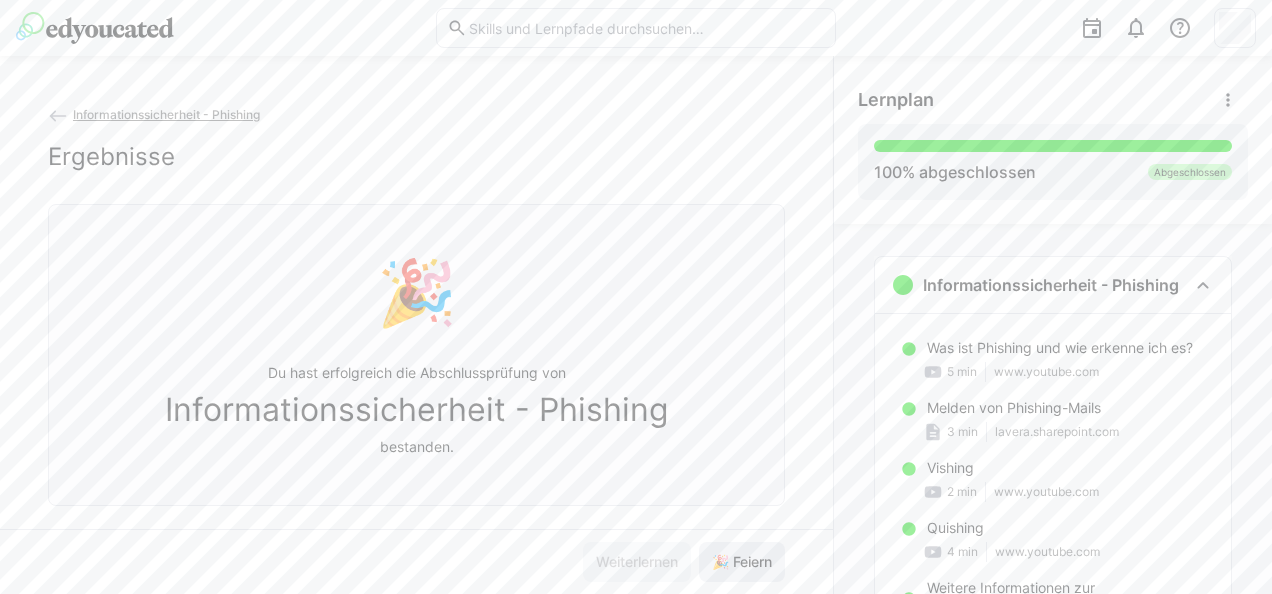 click on "🎉 Feiern" 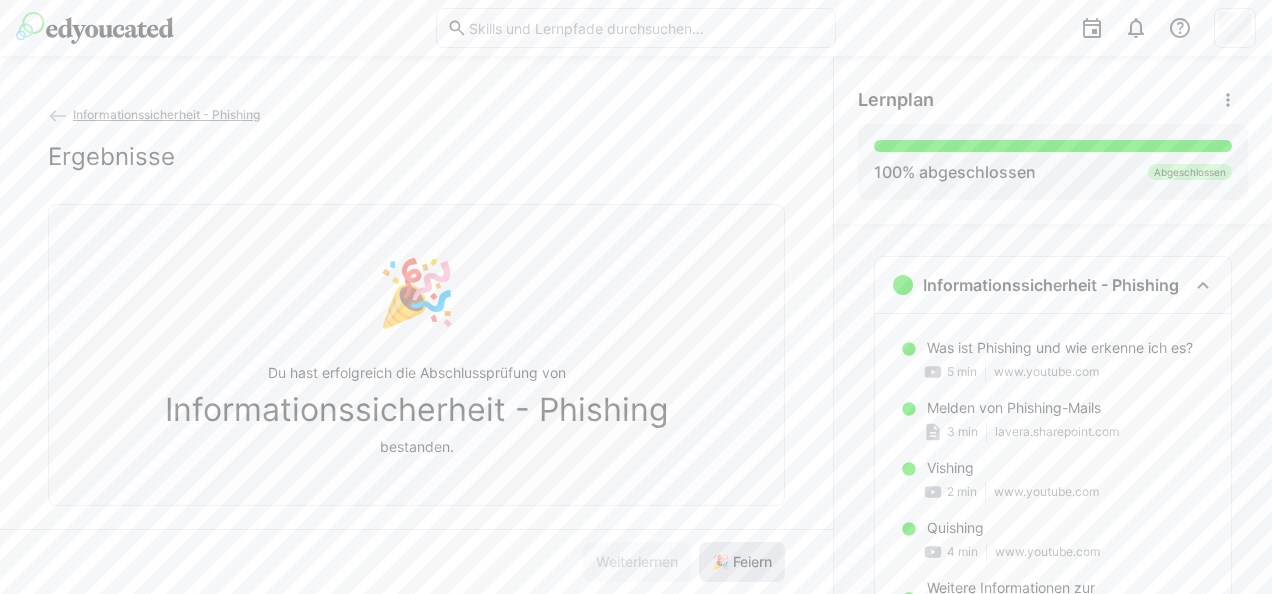 click on "🎉 Feiern" 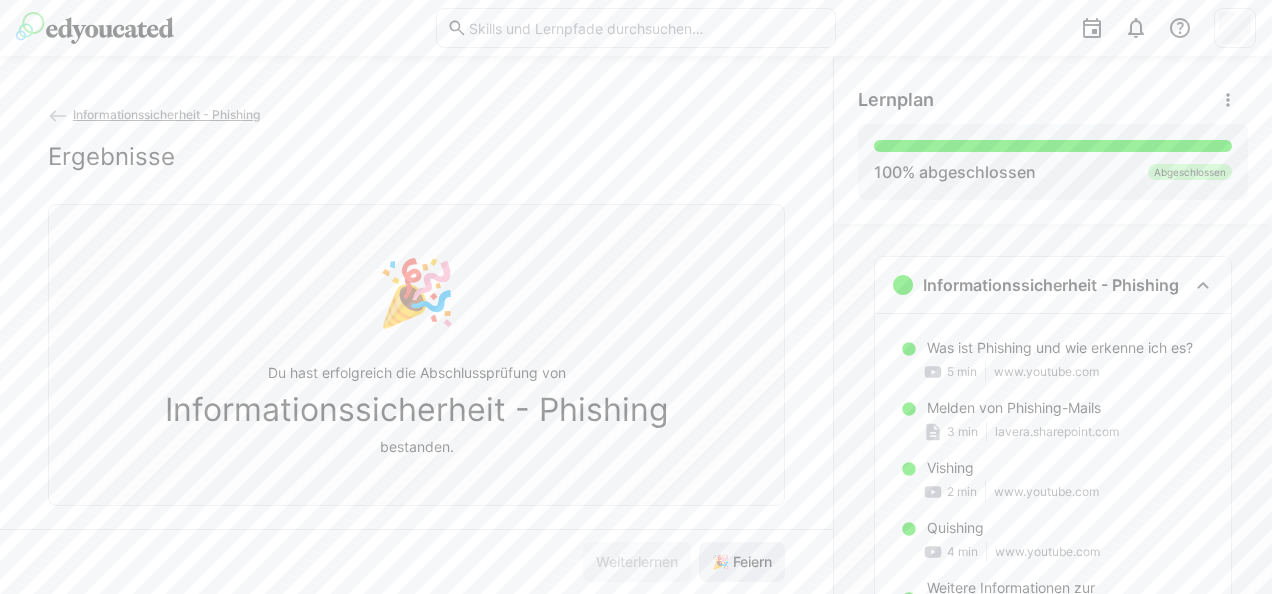click on "🎉 Feiern" 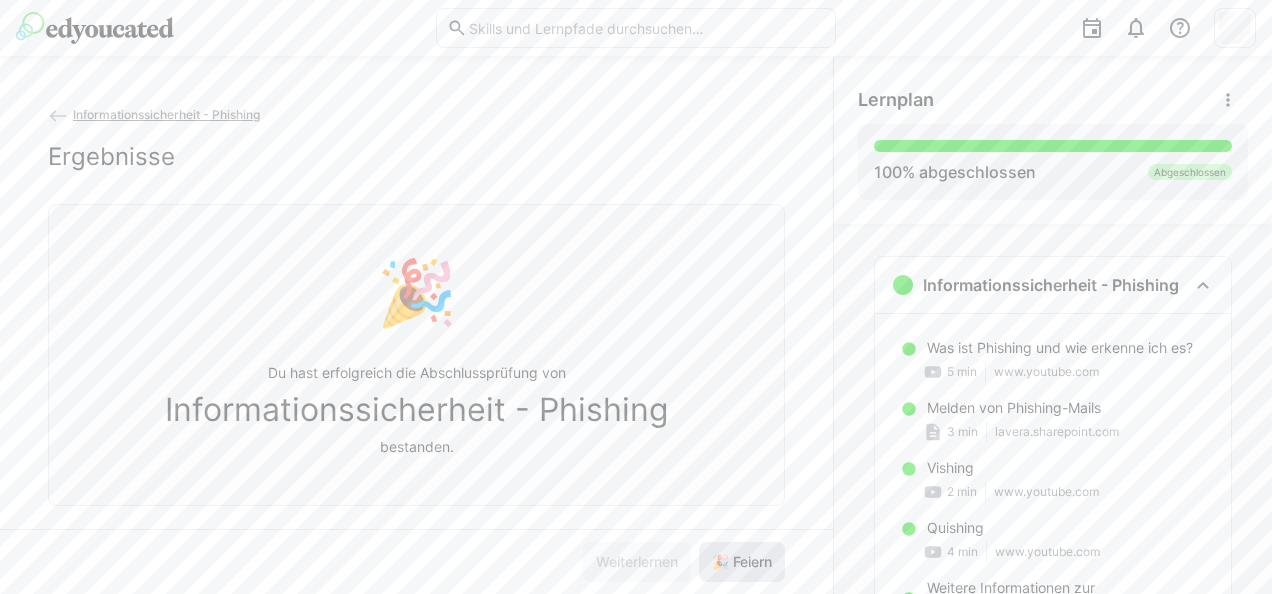 click on "🎉 Feiern" 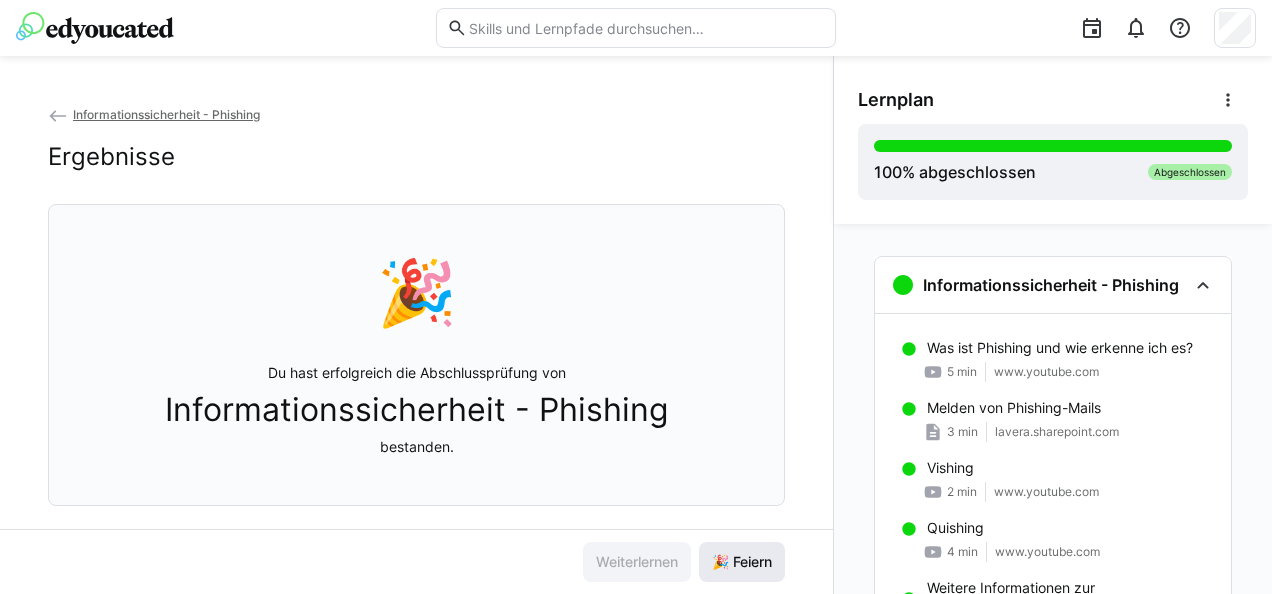 click on "🎉 Feiern" 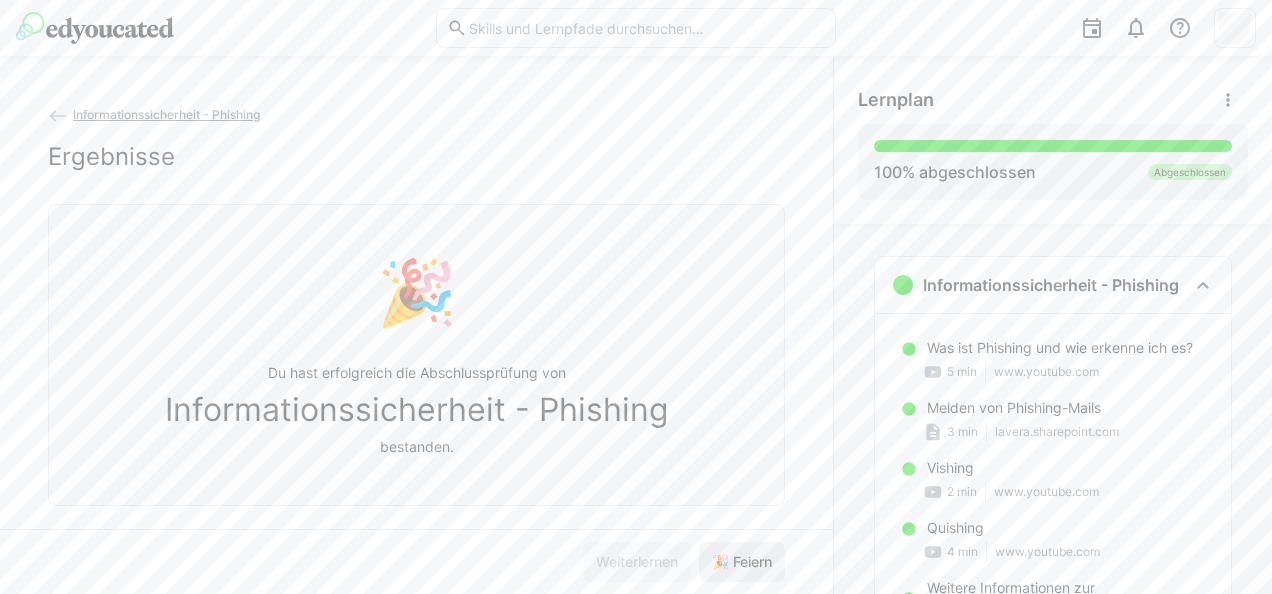 click on "🎉 Feiern" 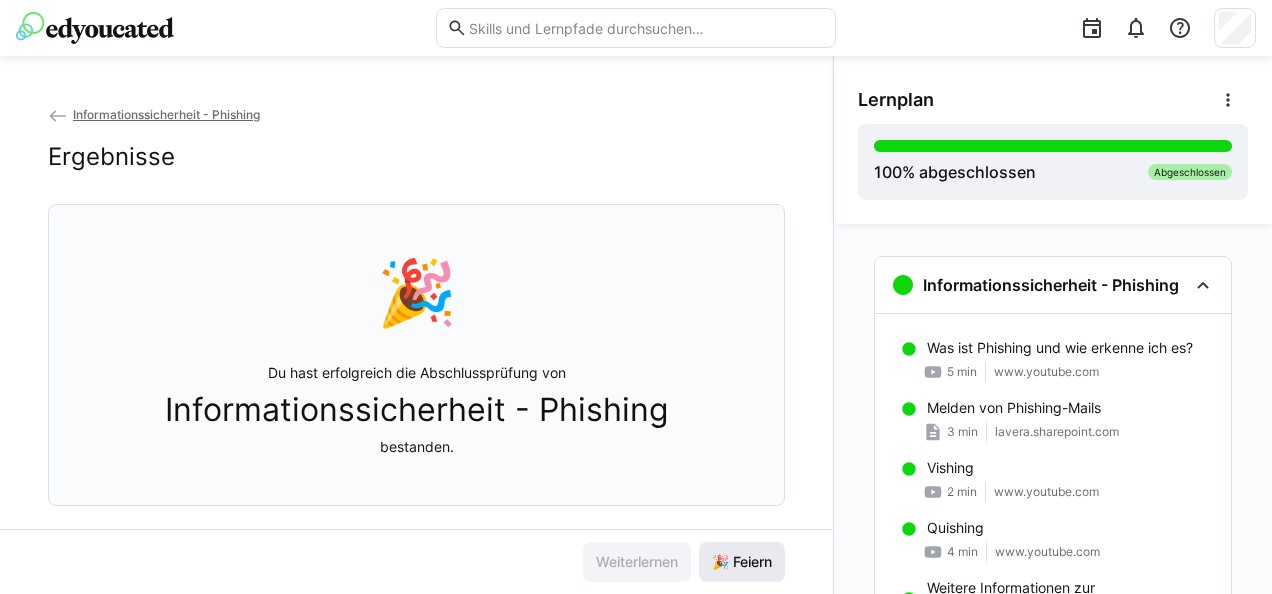click on "🎉 Feiern" 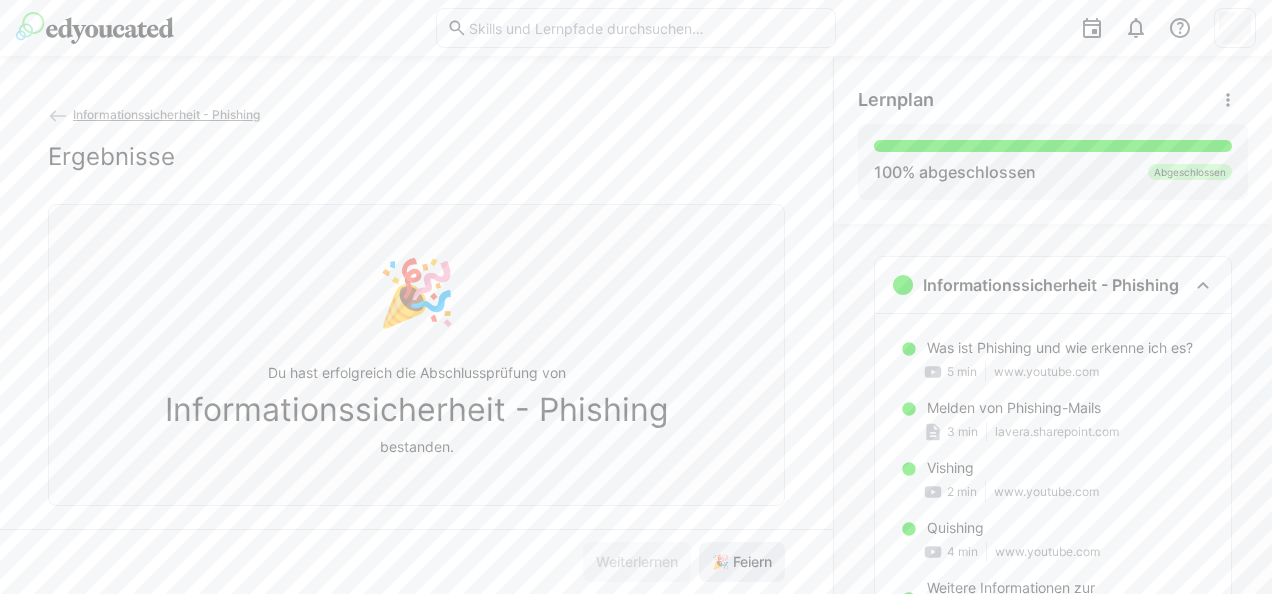 click on "🎉 Feiern" 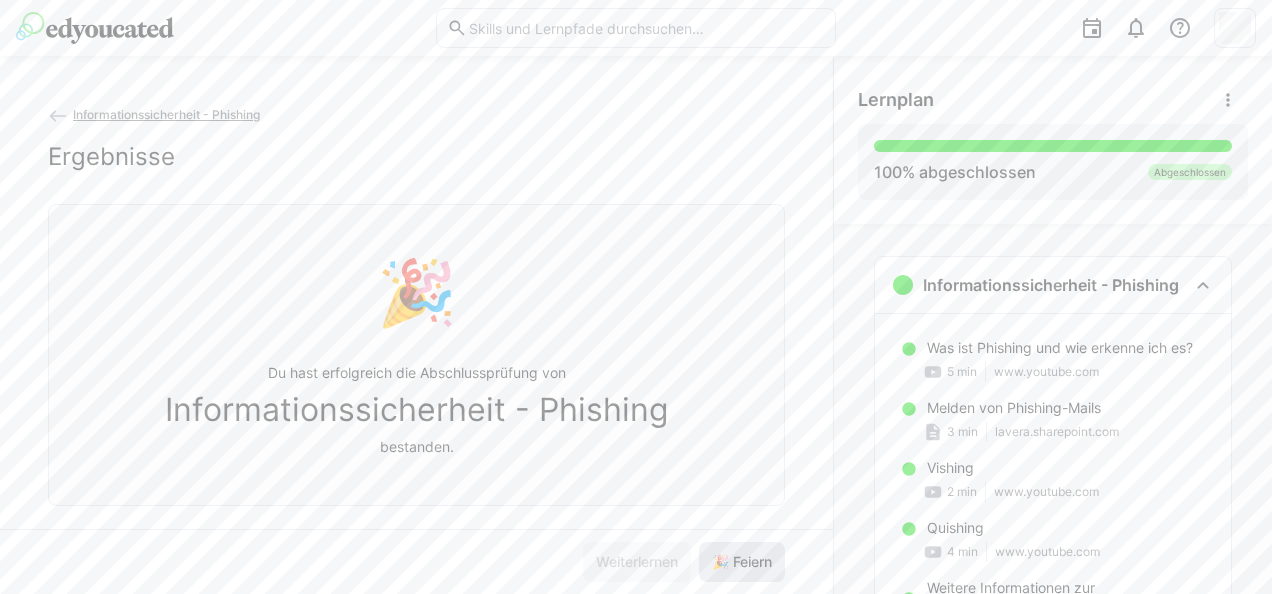 click on "🎉 Feiern" 